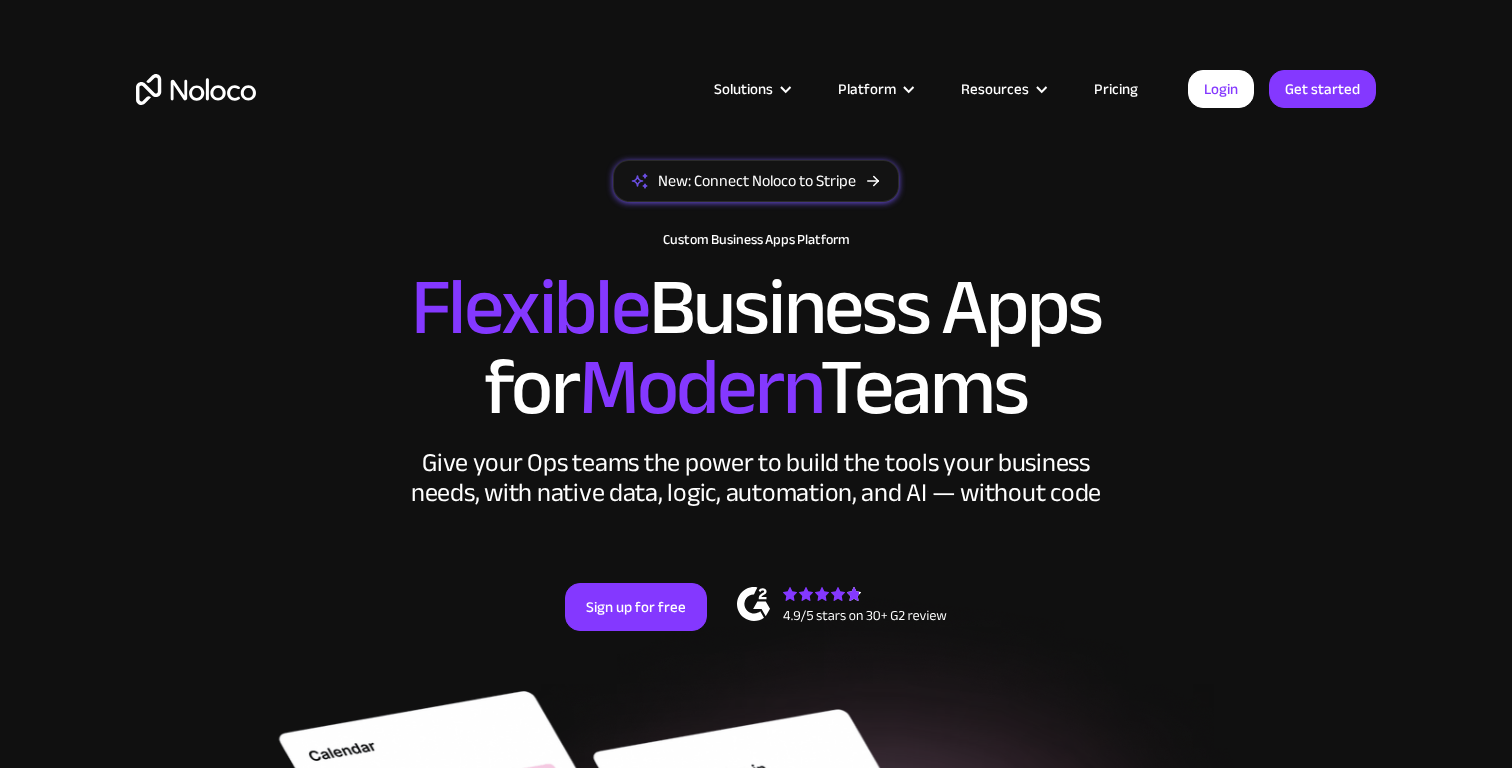 scroll, scrollTop: 0, scrollLeft: 0, axis: both 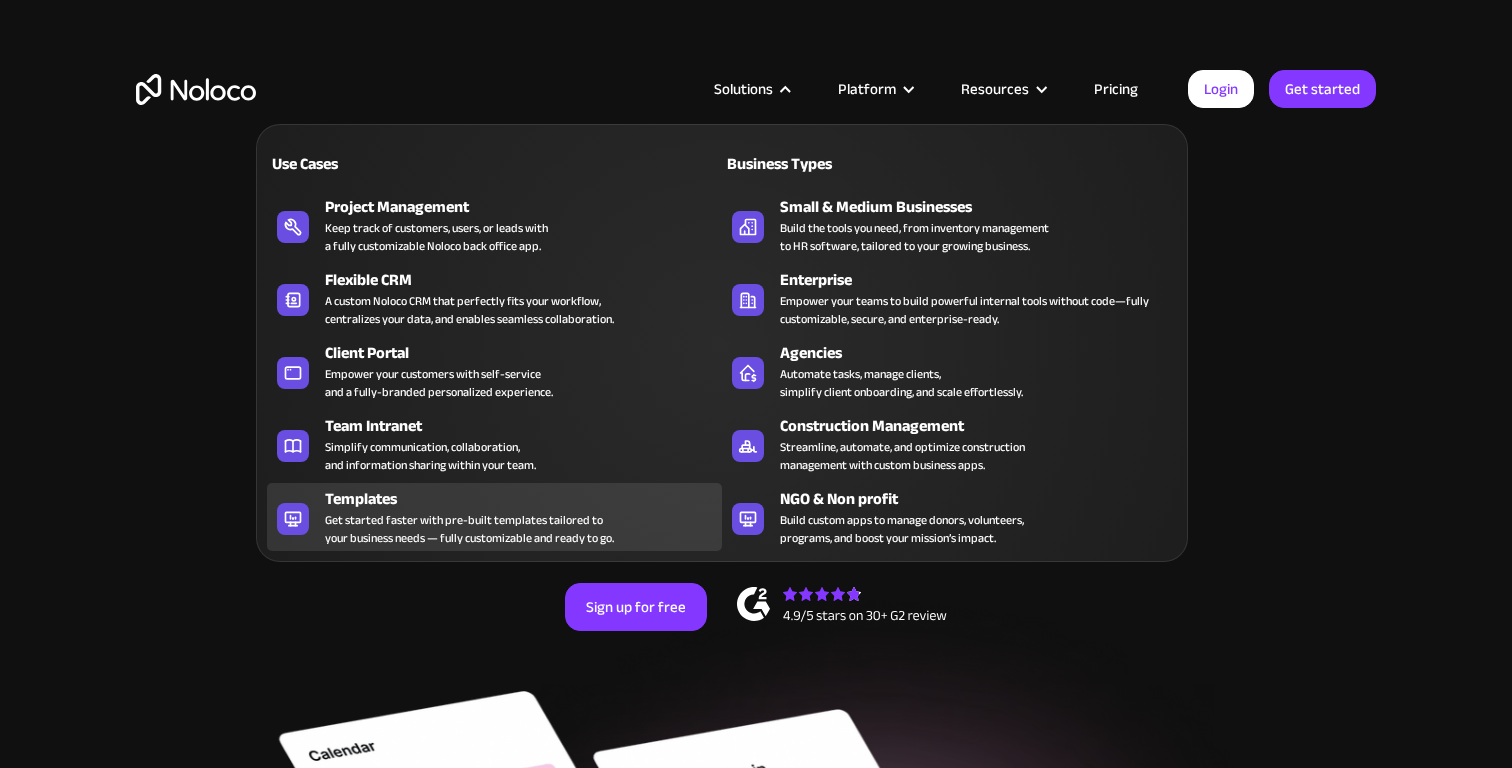 click on "Get started faster with pre-built templates tailored to  your business needs — fully customizable and ready to go." at bounding box center [469, 529] 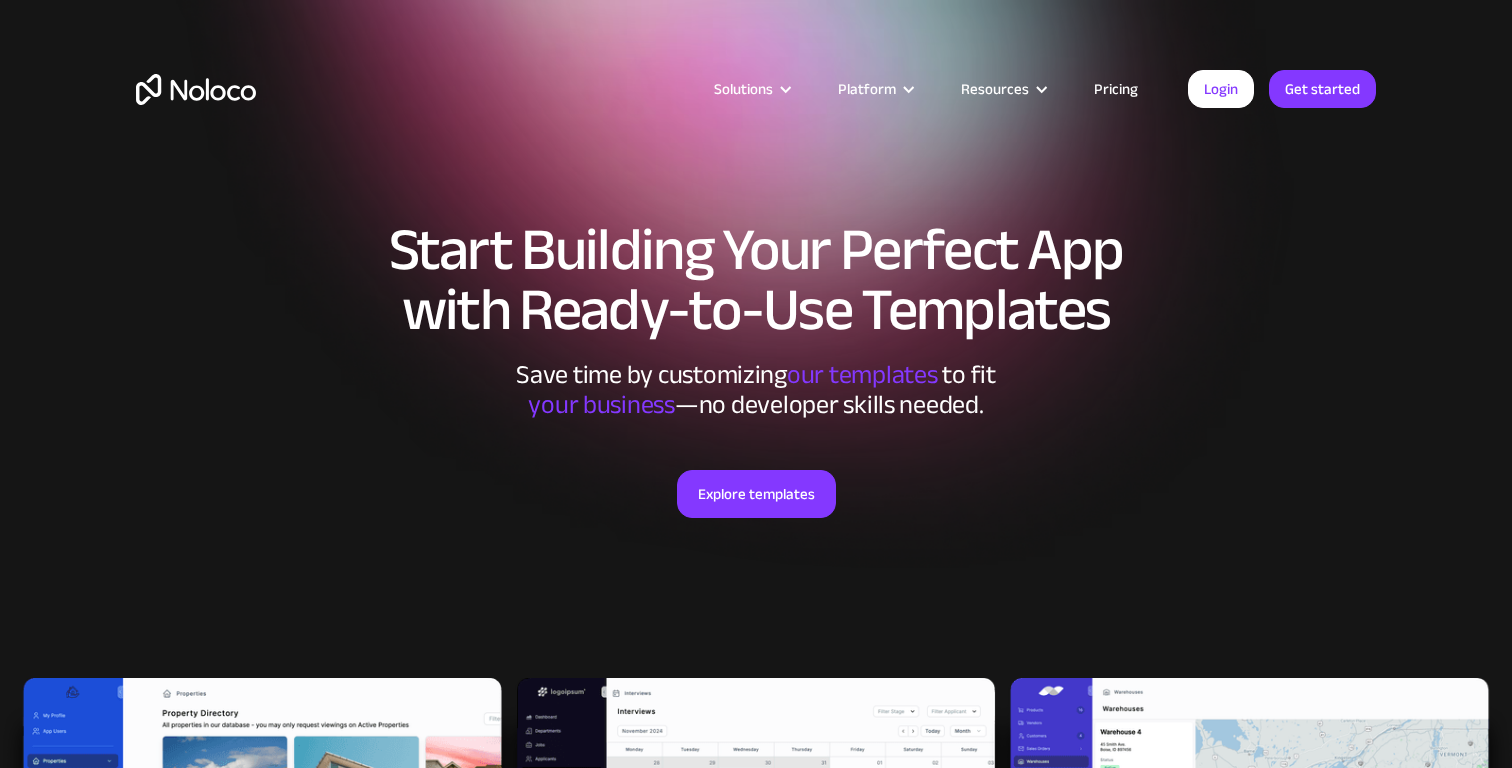 scroll, scrollTop: 0, scrollLeft: 0, axis: both 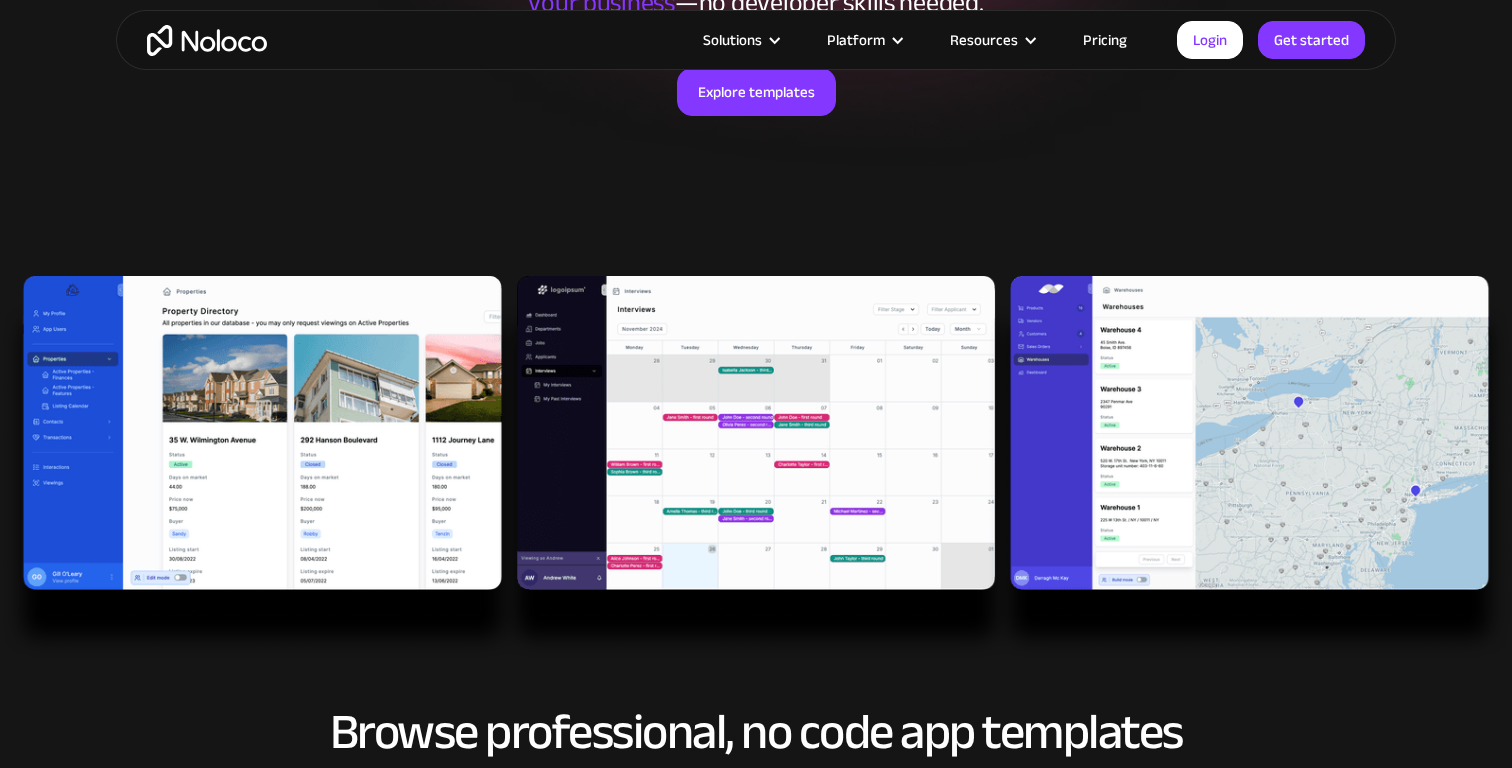 click at bounding box center [756, 468] 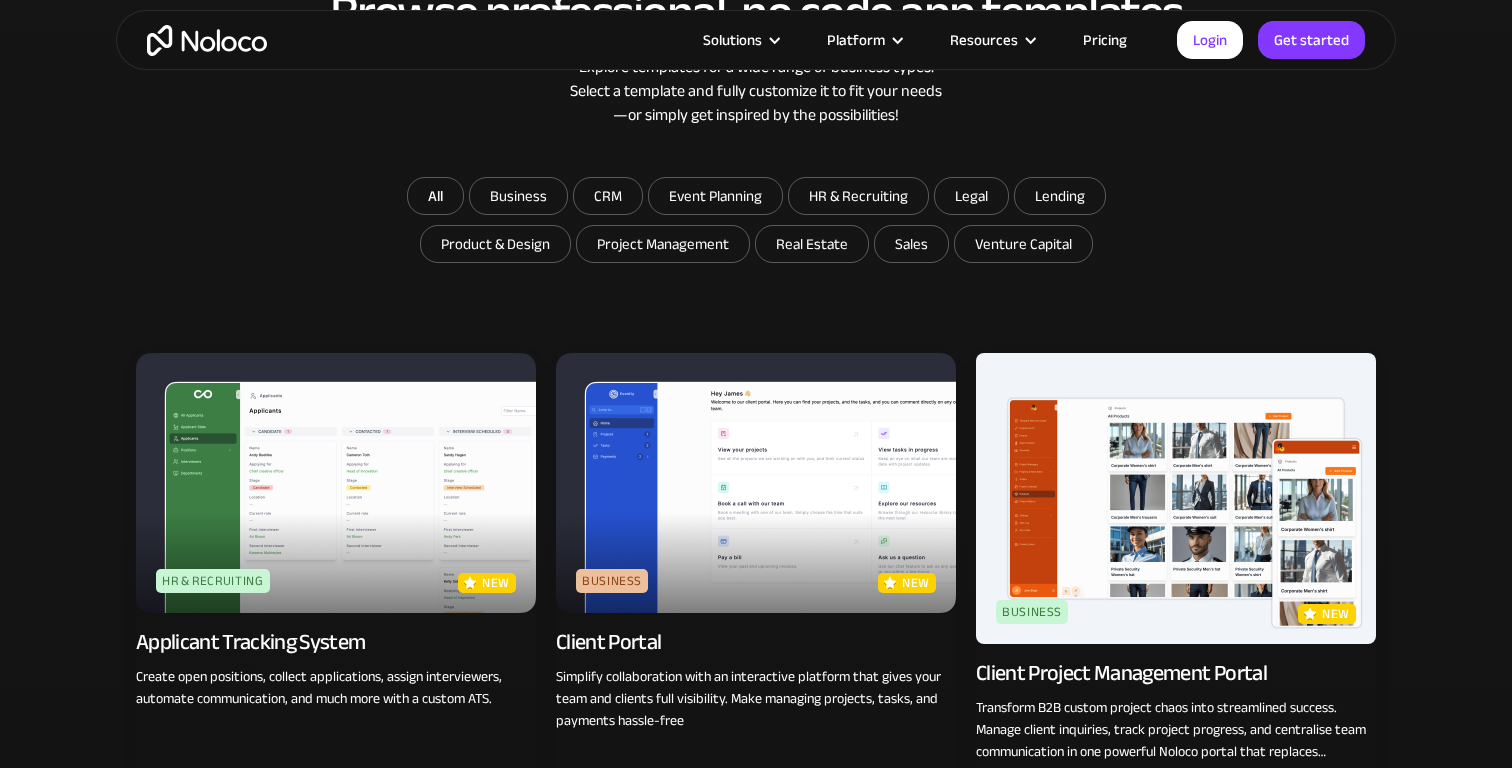 scroll, scrollTop: 1125, scrollLeft: 0, axis: vertical 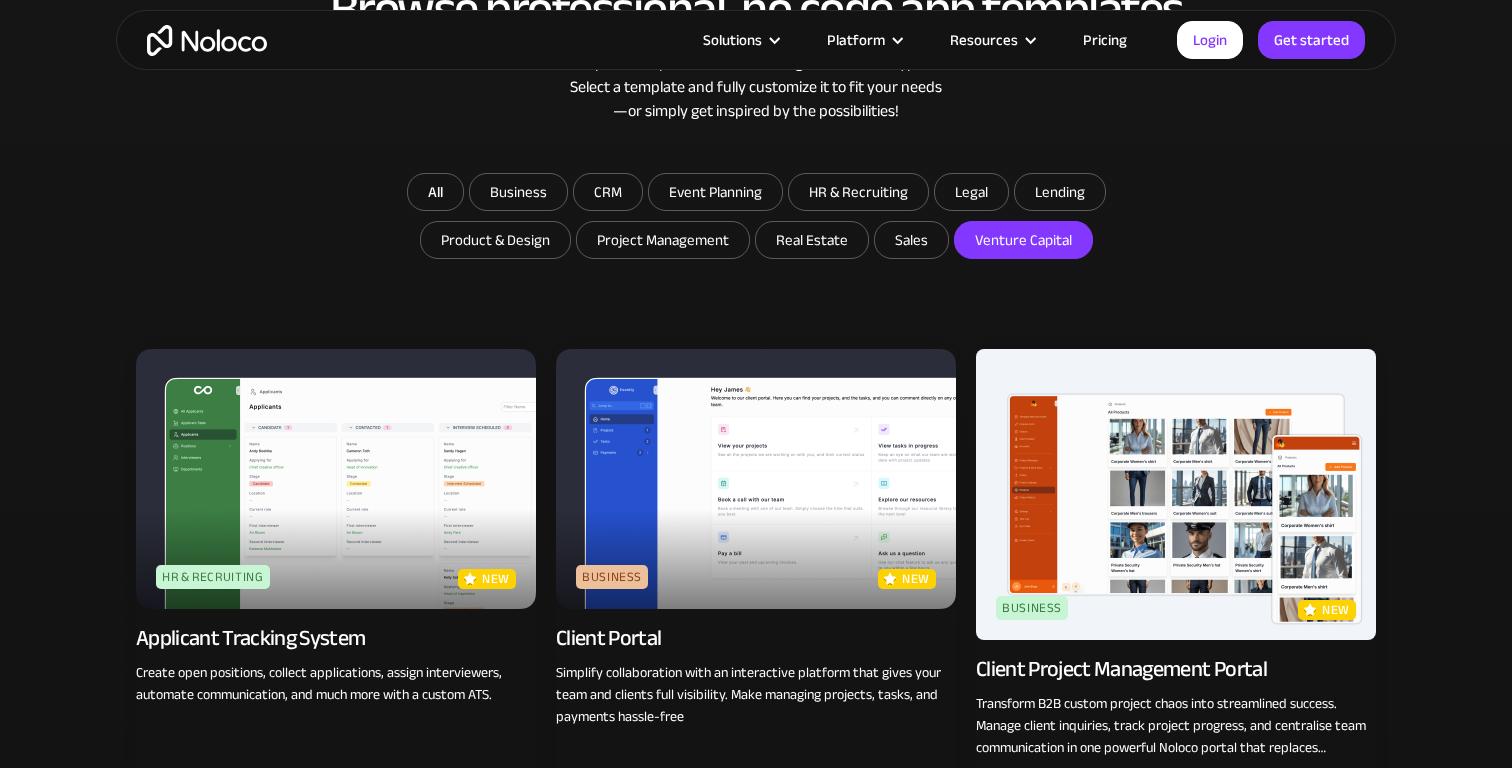 click on "Venture Capital" at bounding box center [812, 240] 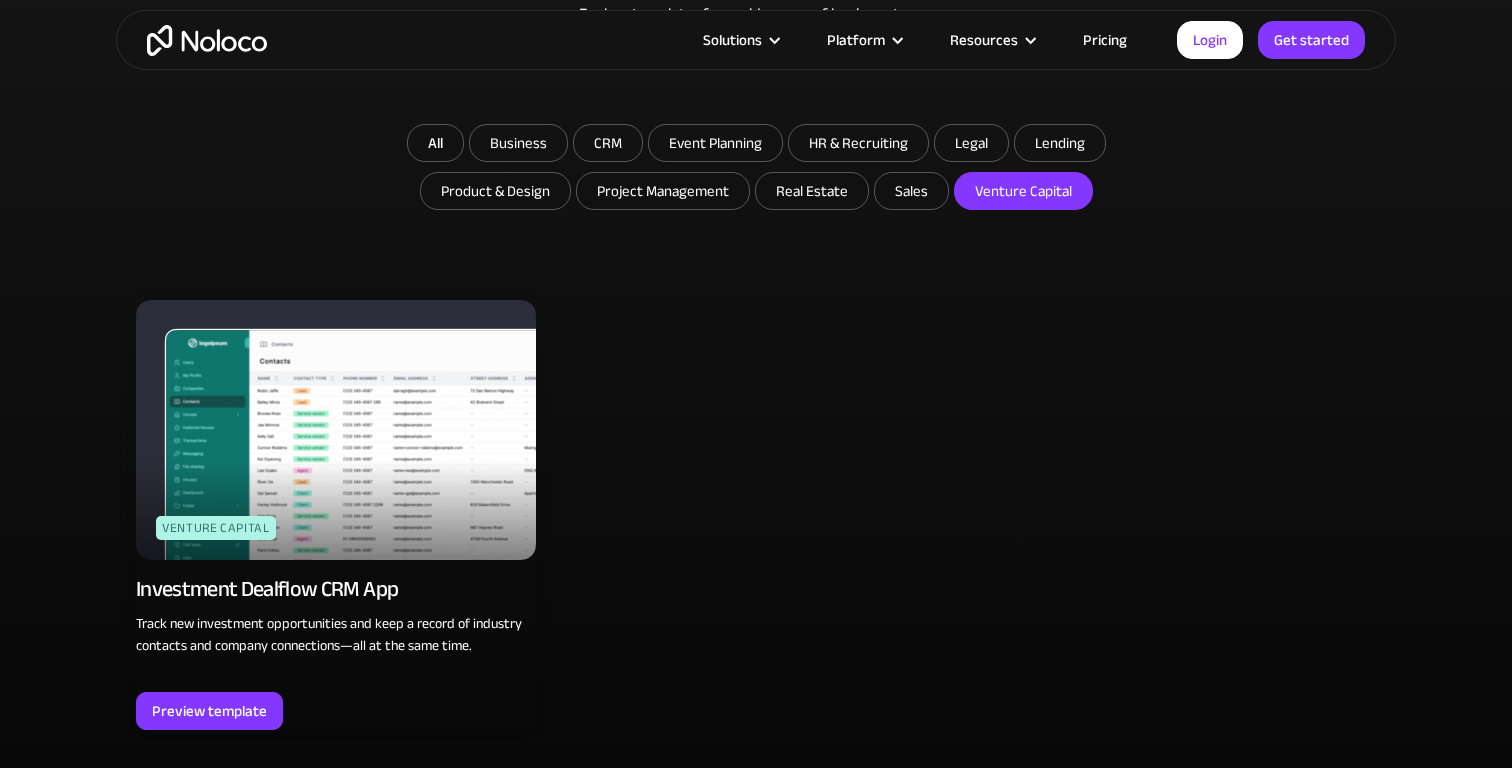 scroll, scrollTop: 1175, scrollLeft: 0, axis: vertical 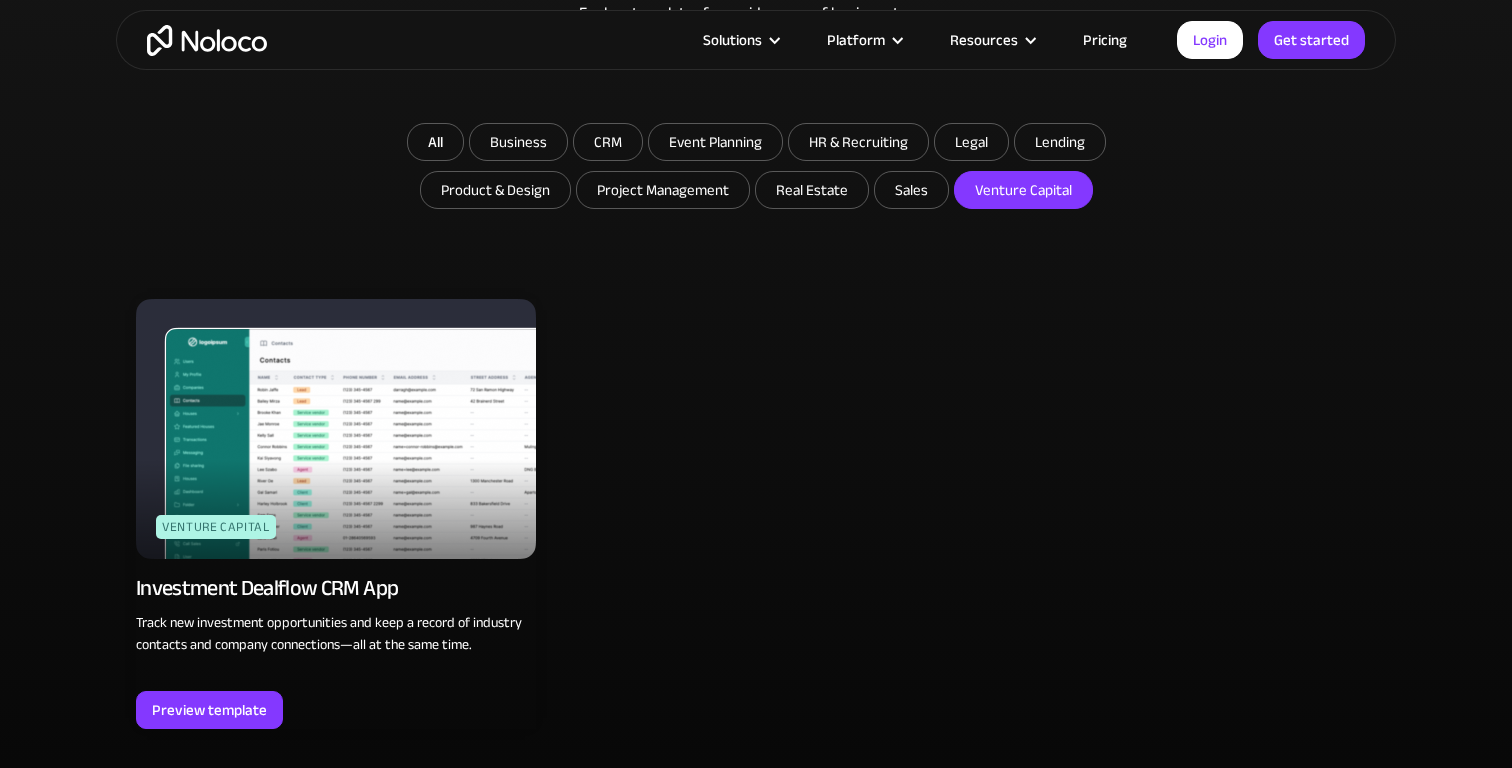 click at bounding box center [336, 429] 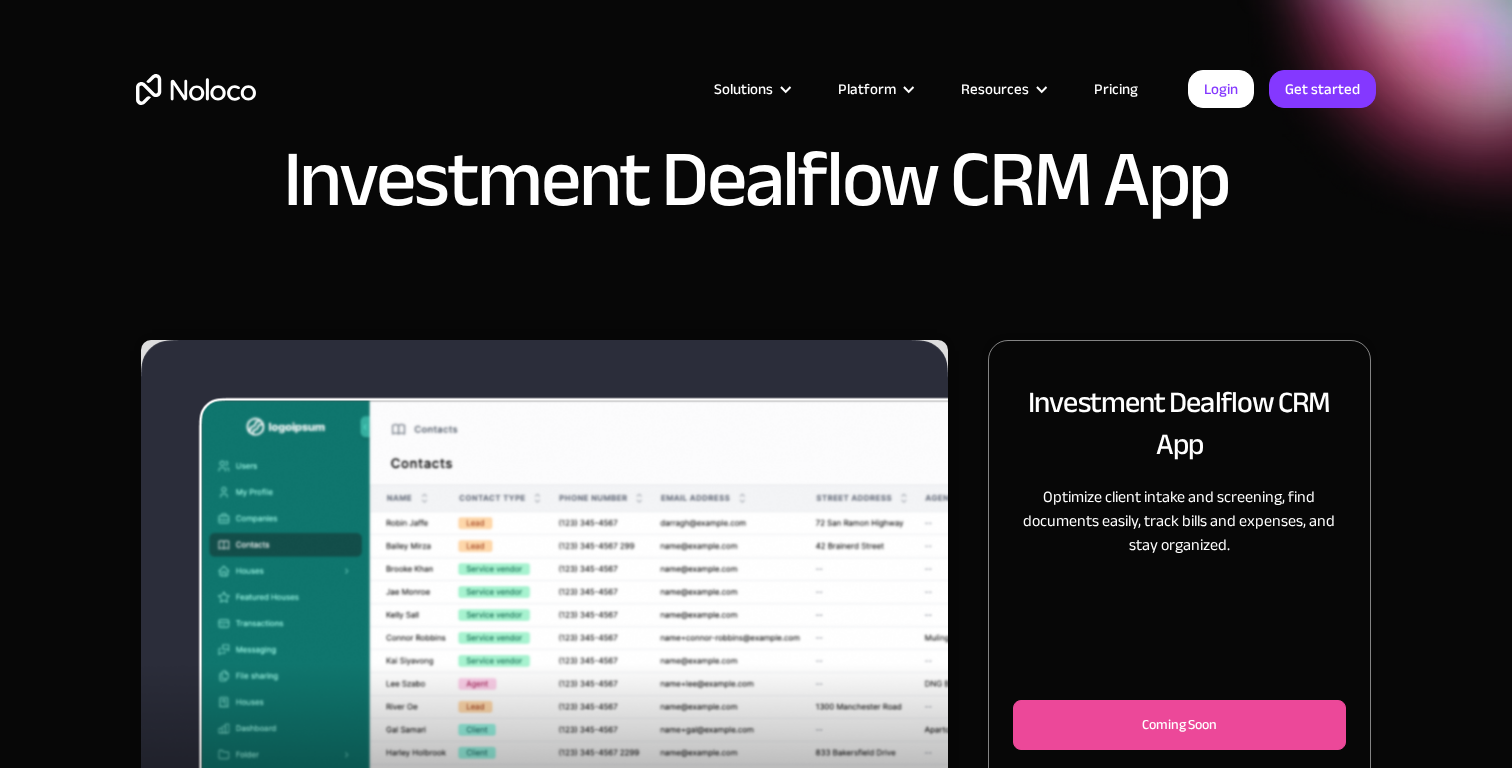 scroll, scrollTop: 0, scrollLeft: 0, axis: both 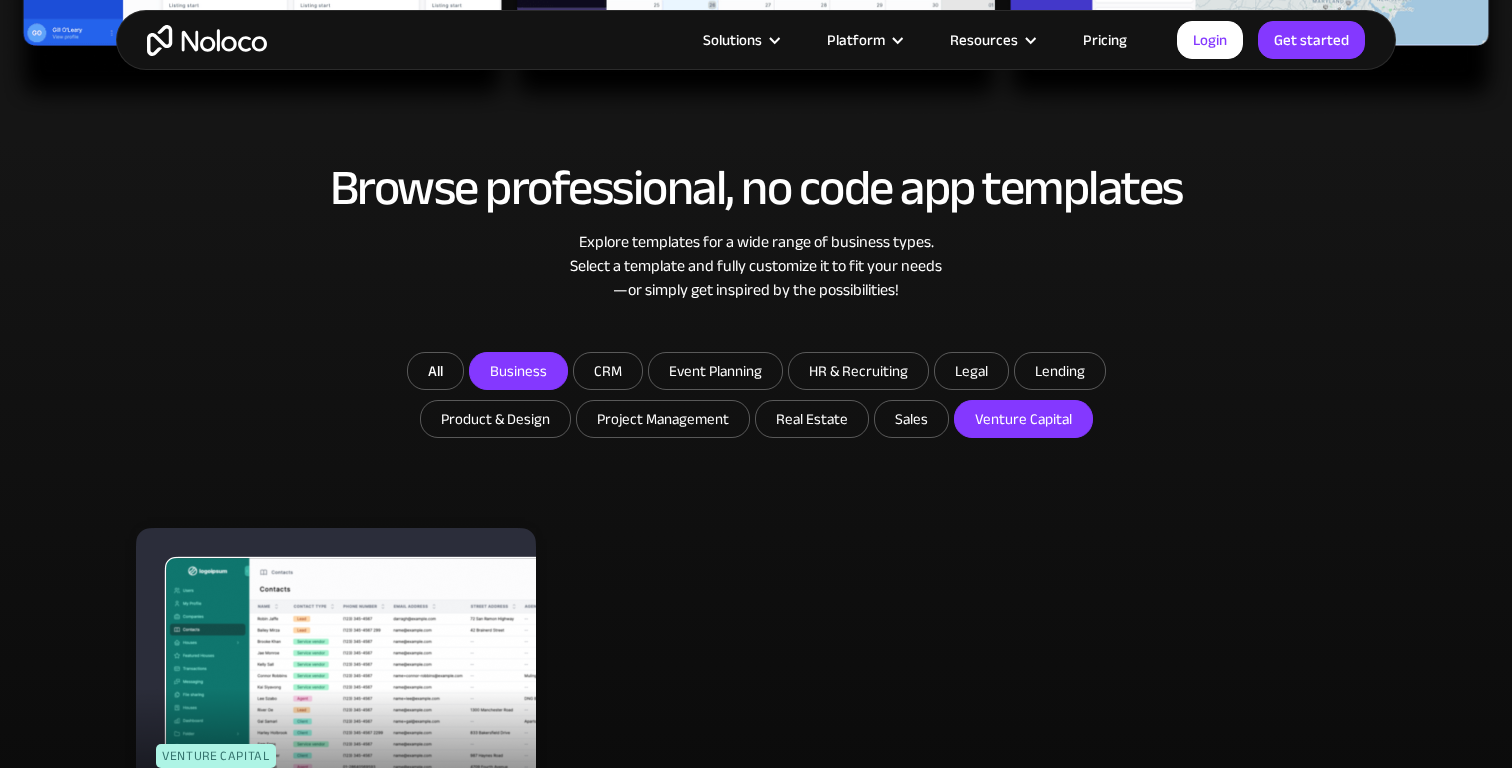 click on "Business" at bounding box center (518, 371) 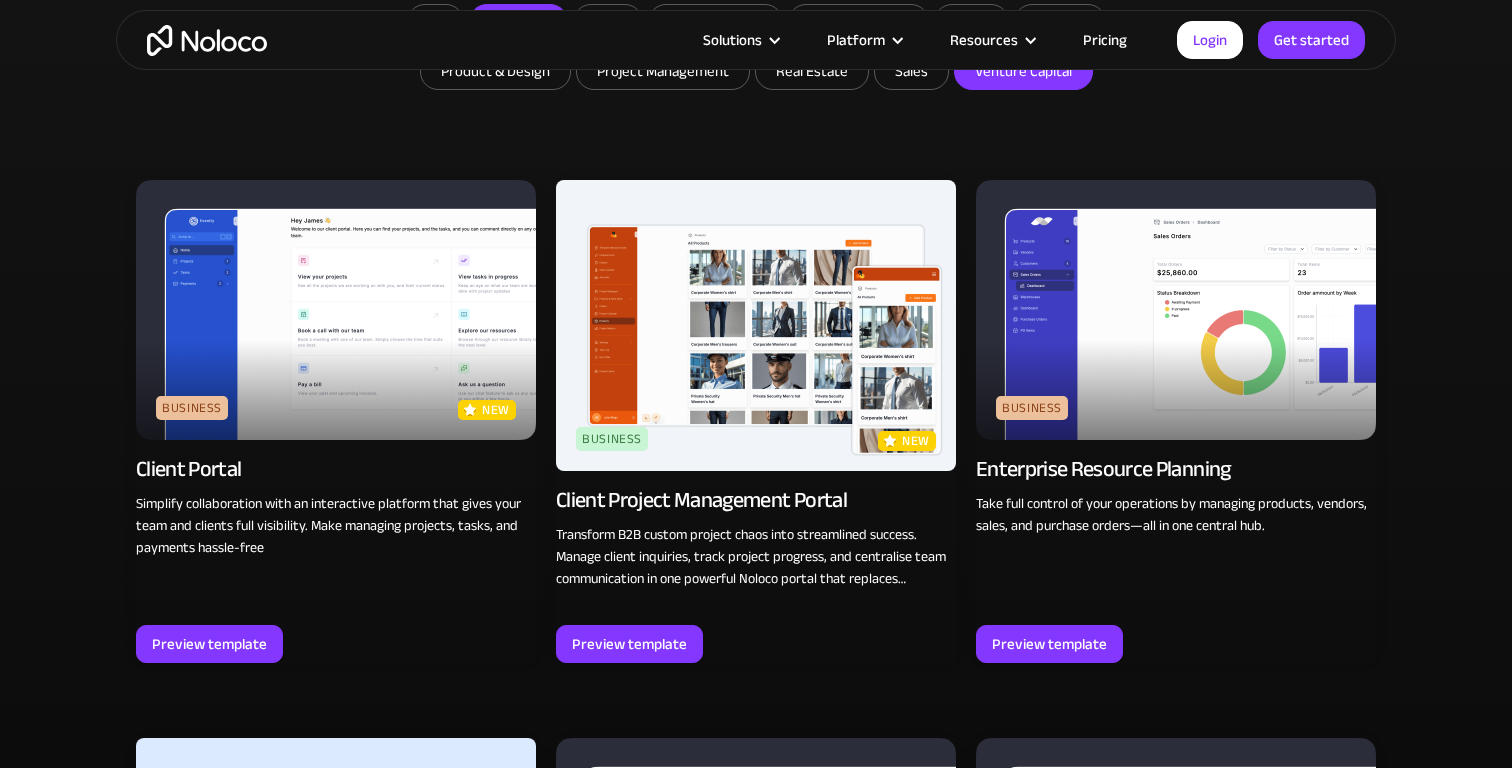 scroll, scrollTop: 1056, scrollLeft: 0, axis: vertical 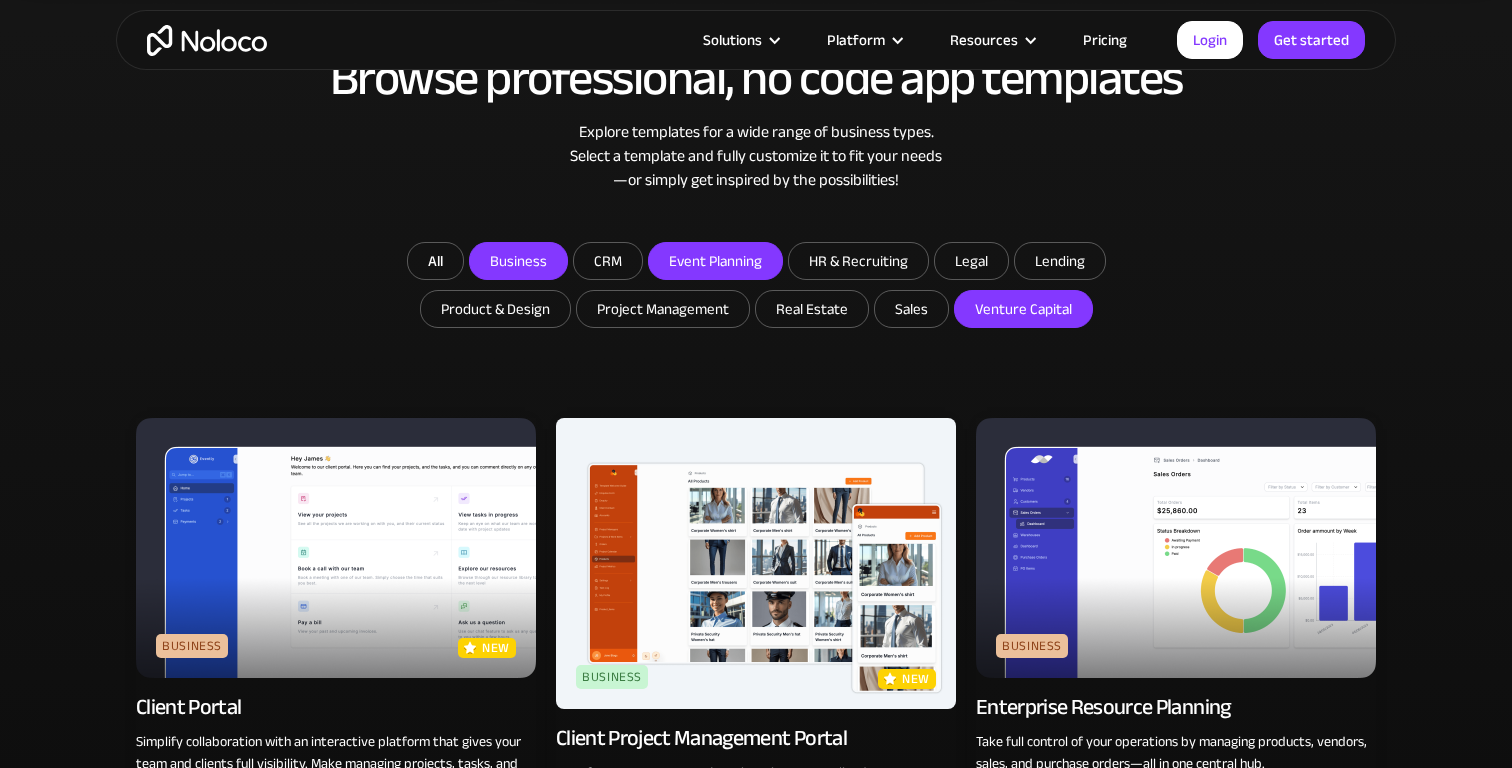 click on "Event Planning" at bounding box center [518, 261] 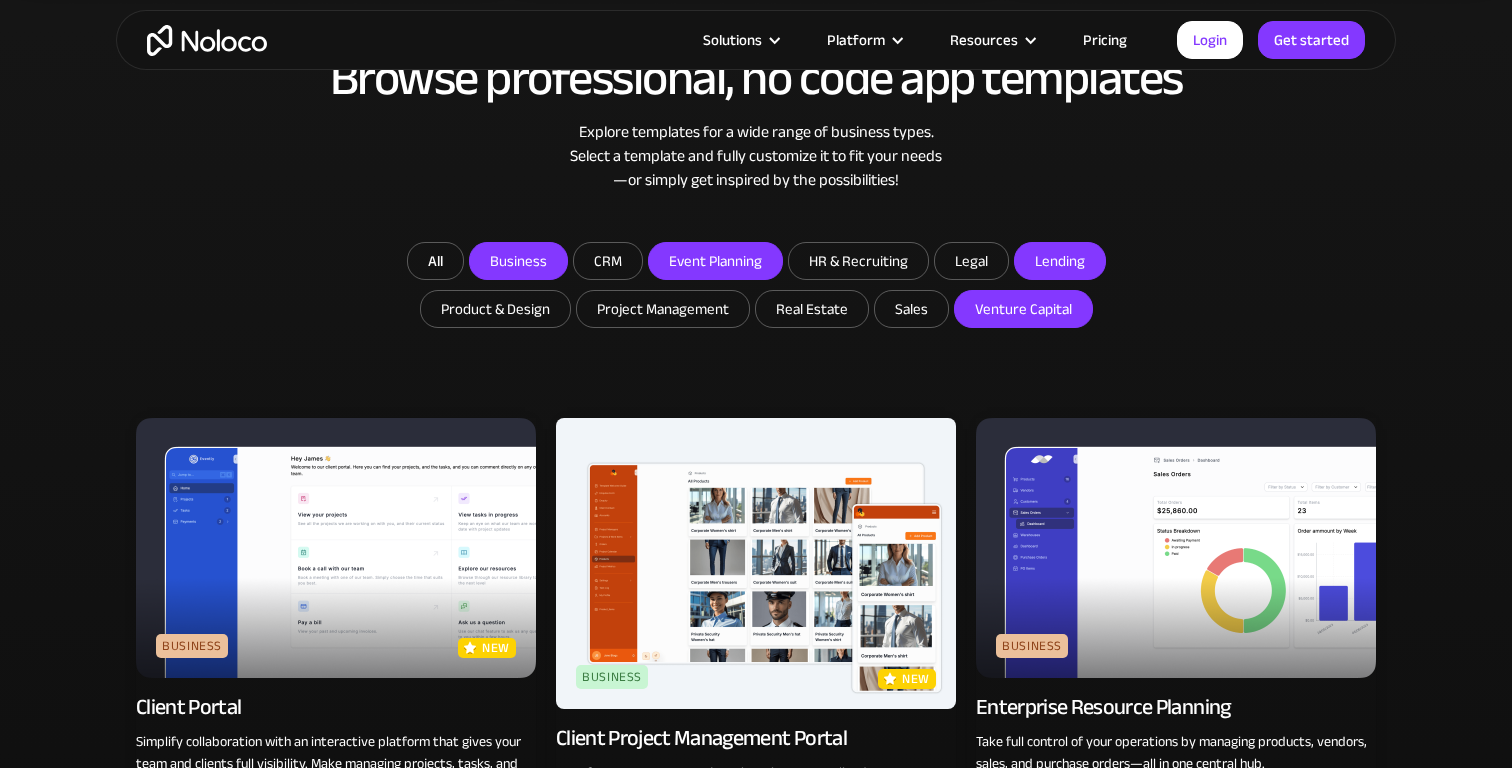 click on "Lending" at bounding box center (518, 261) 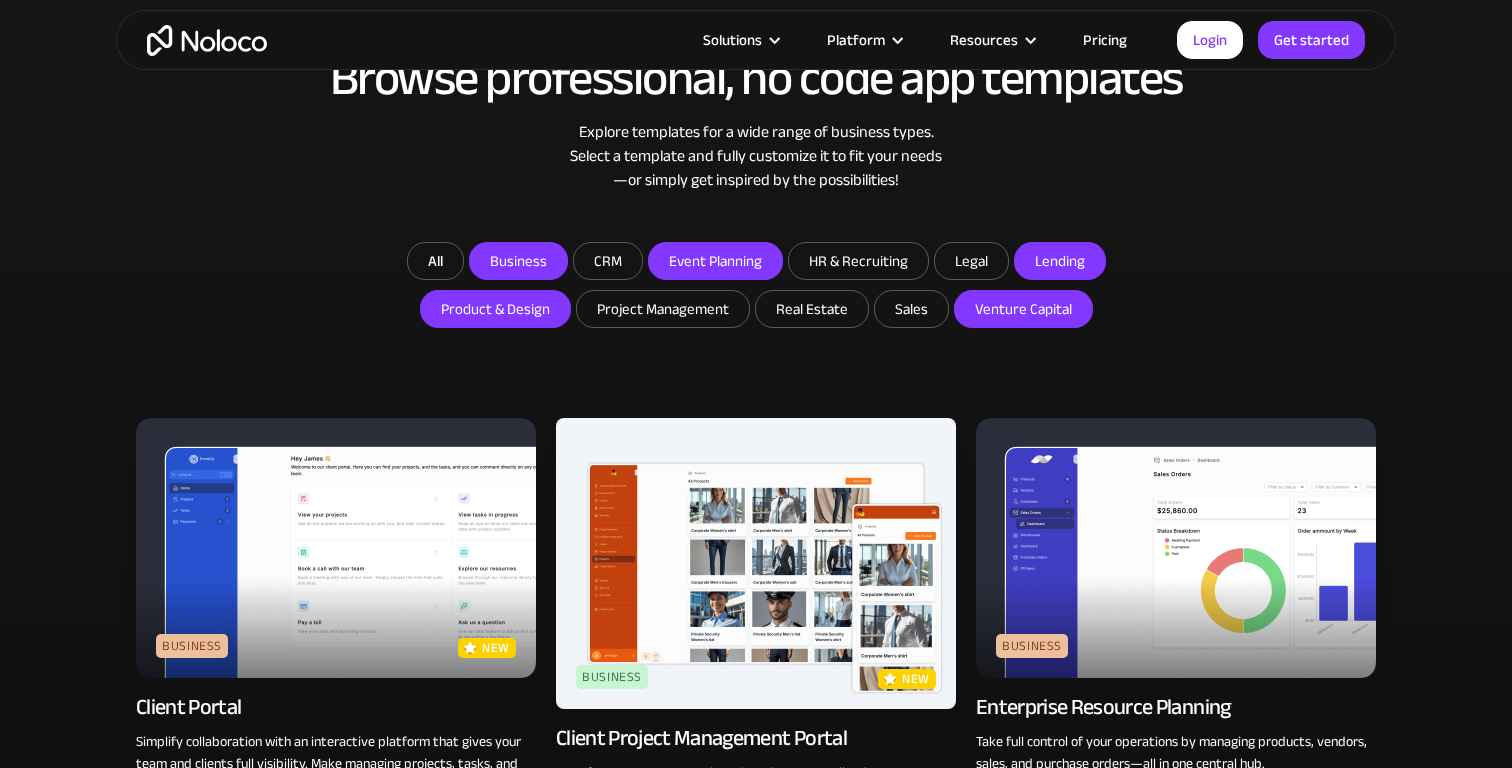 click on "Product & Design" at bounding box center [518, 261] 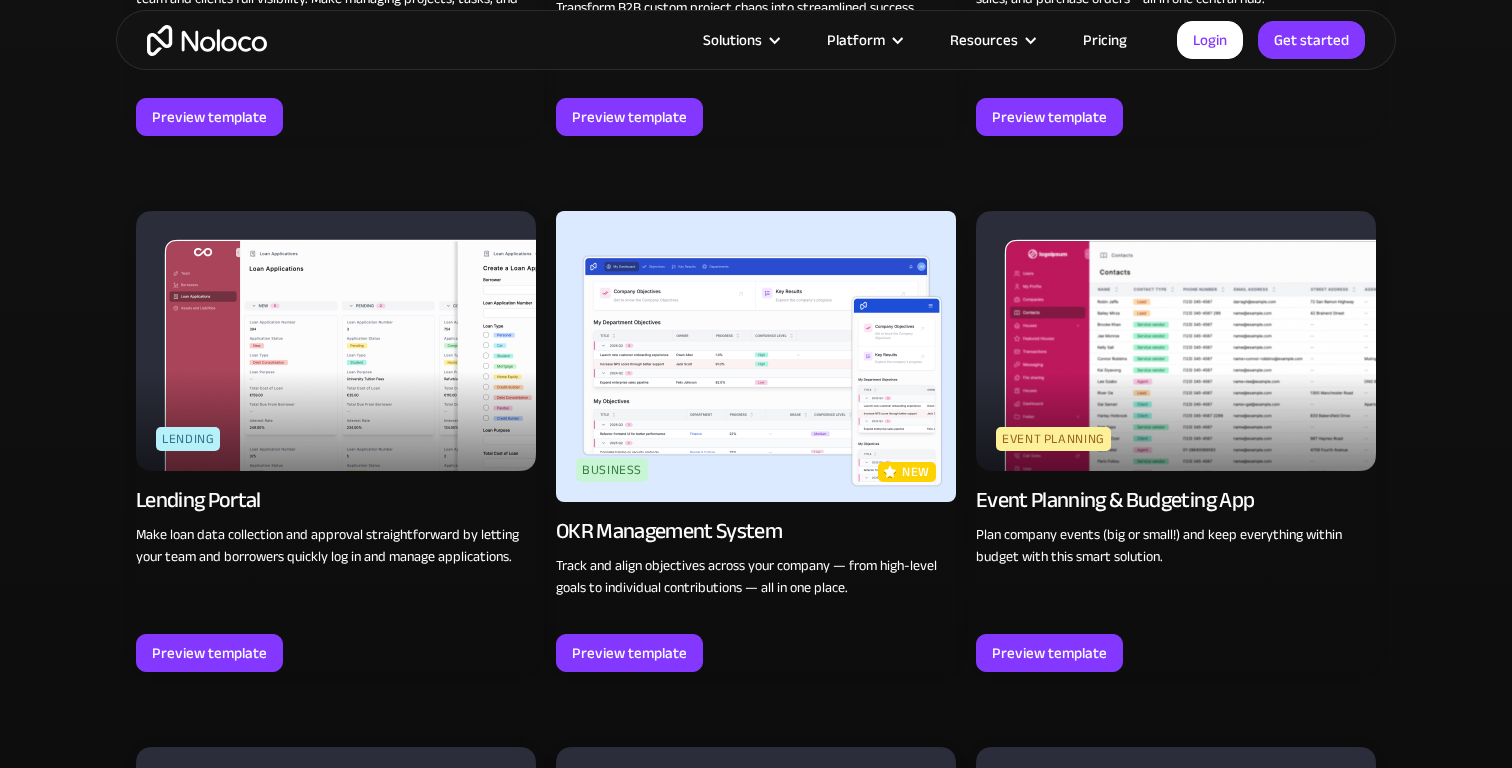 scroll, scrollTop: 2300, scrollLeft: 0, axis: vertical 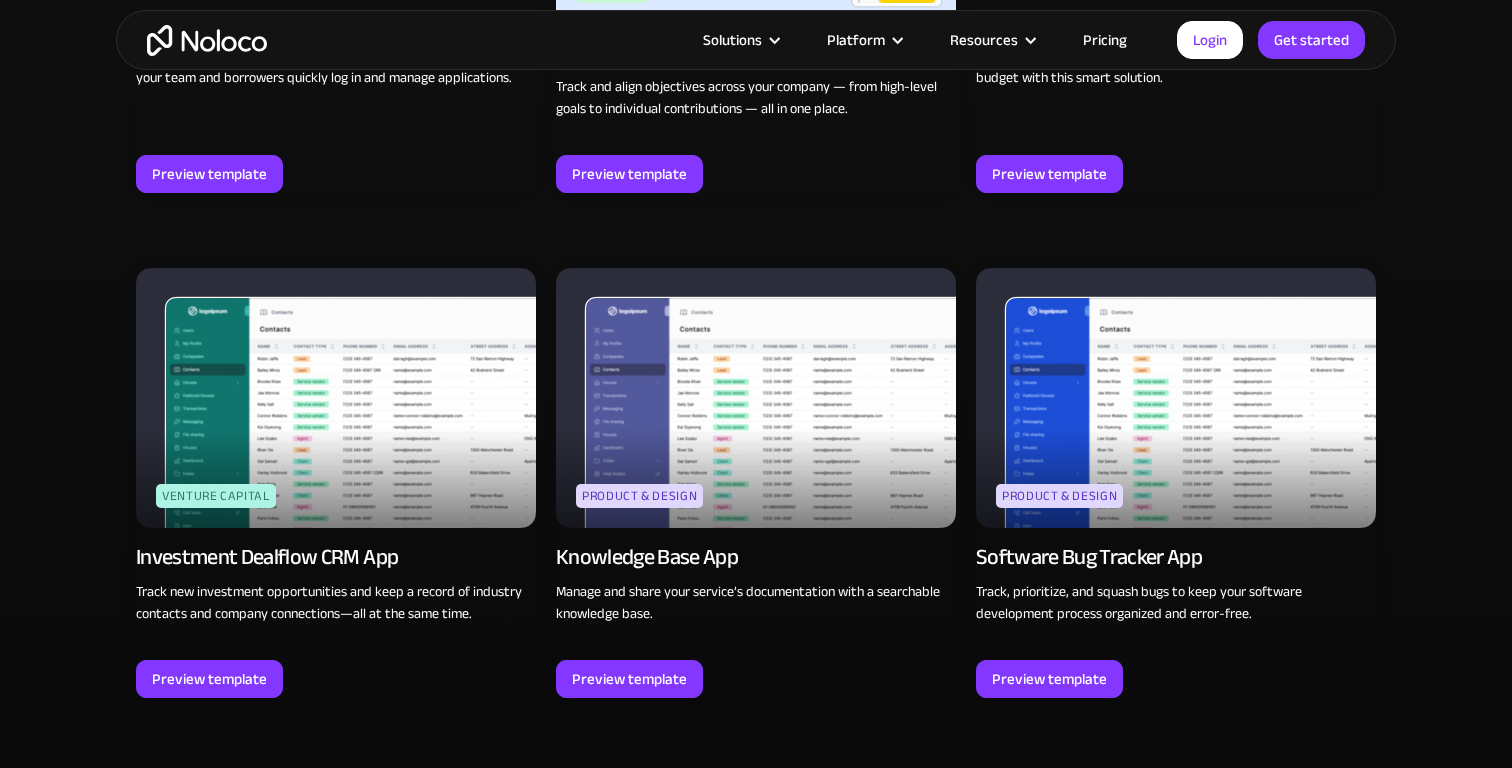 click at bounding box center [756, 398] 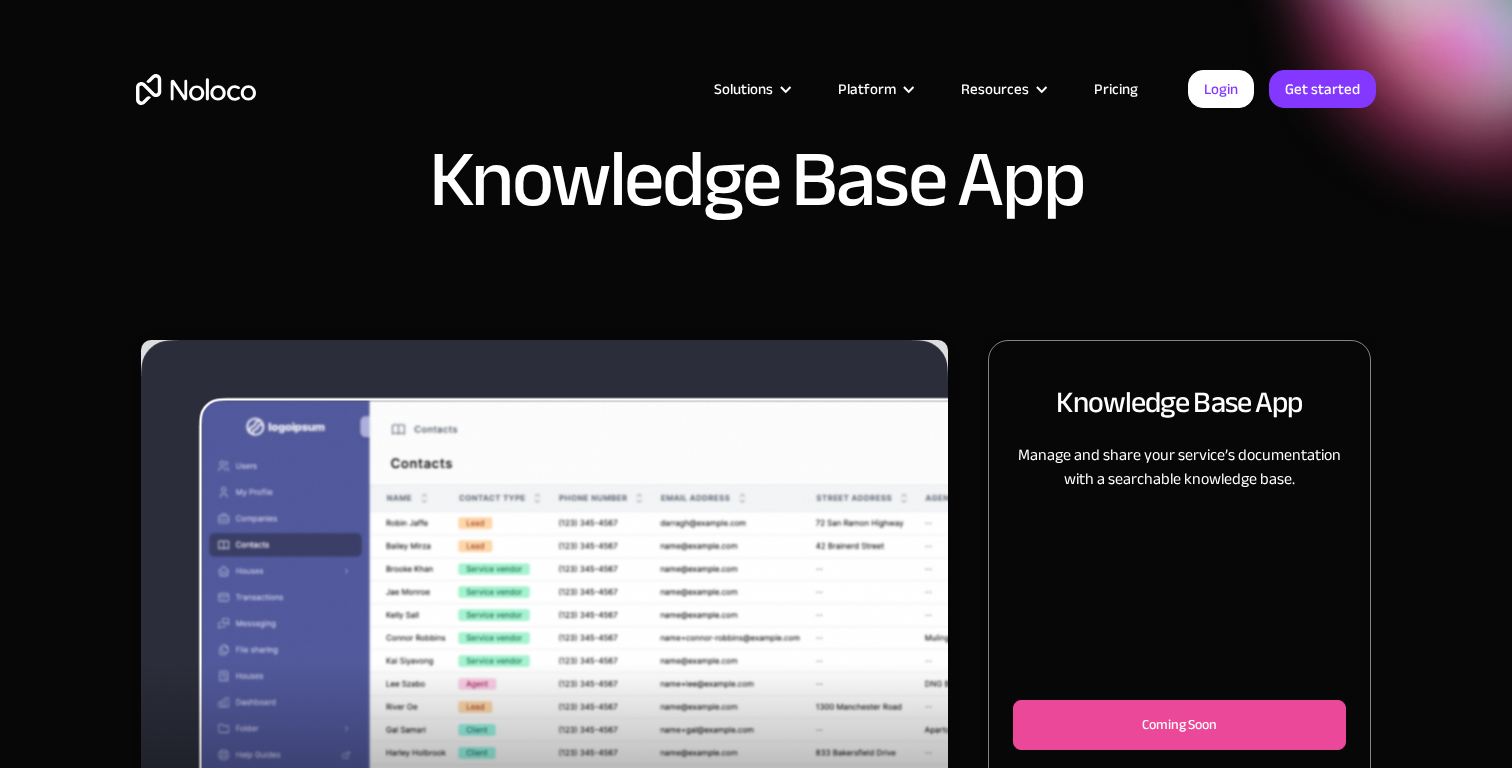 scroll, scrollTop: 0, scrollLeft: 0, axis: both 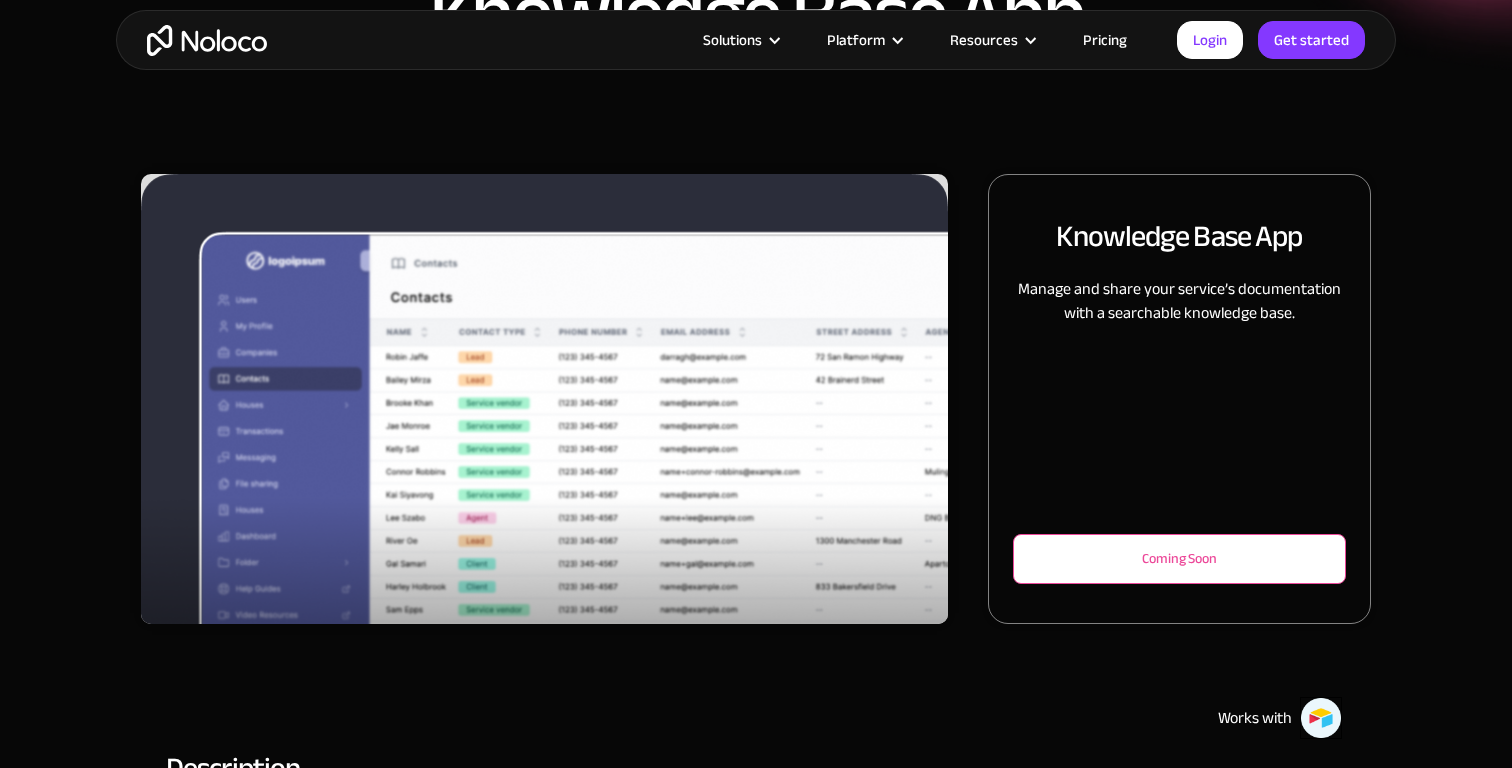 click on "Coming Soon" at bounding box center (1179, 559) 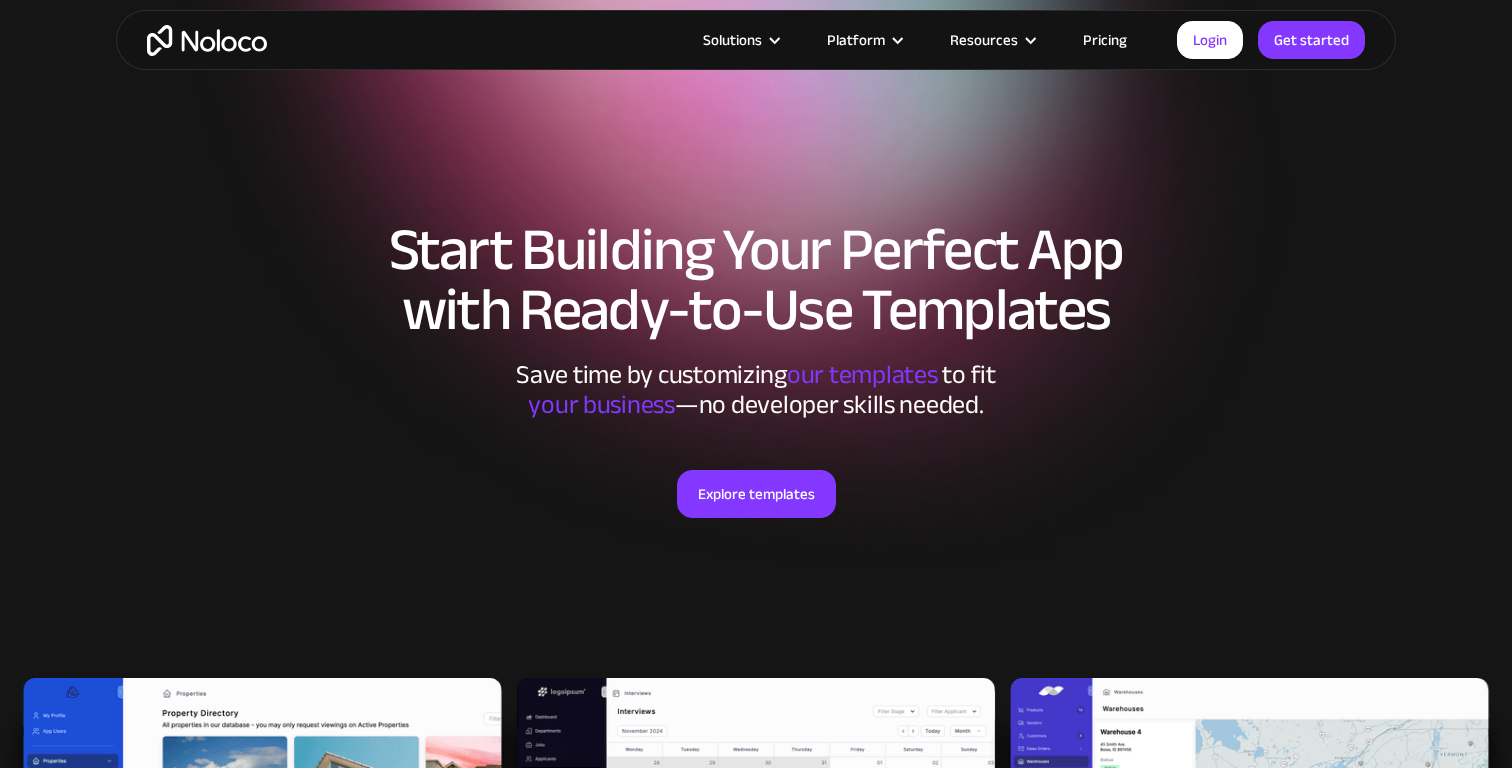 scroll, scrollTop: 2300, scrollLeft: 0, axis: vertical 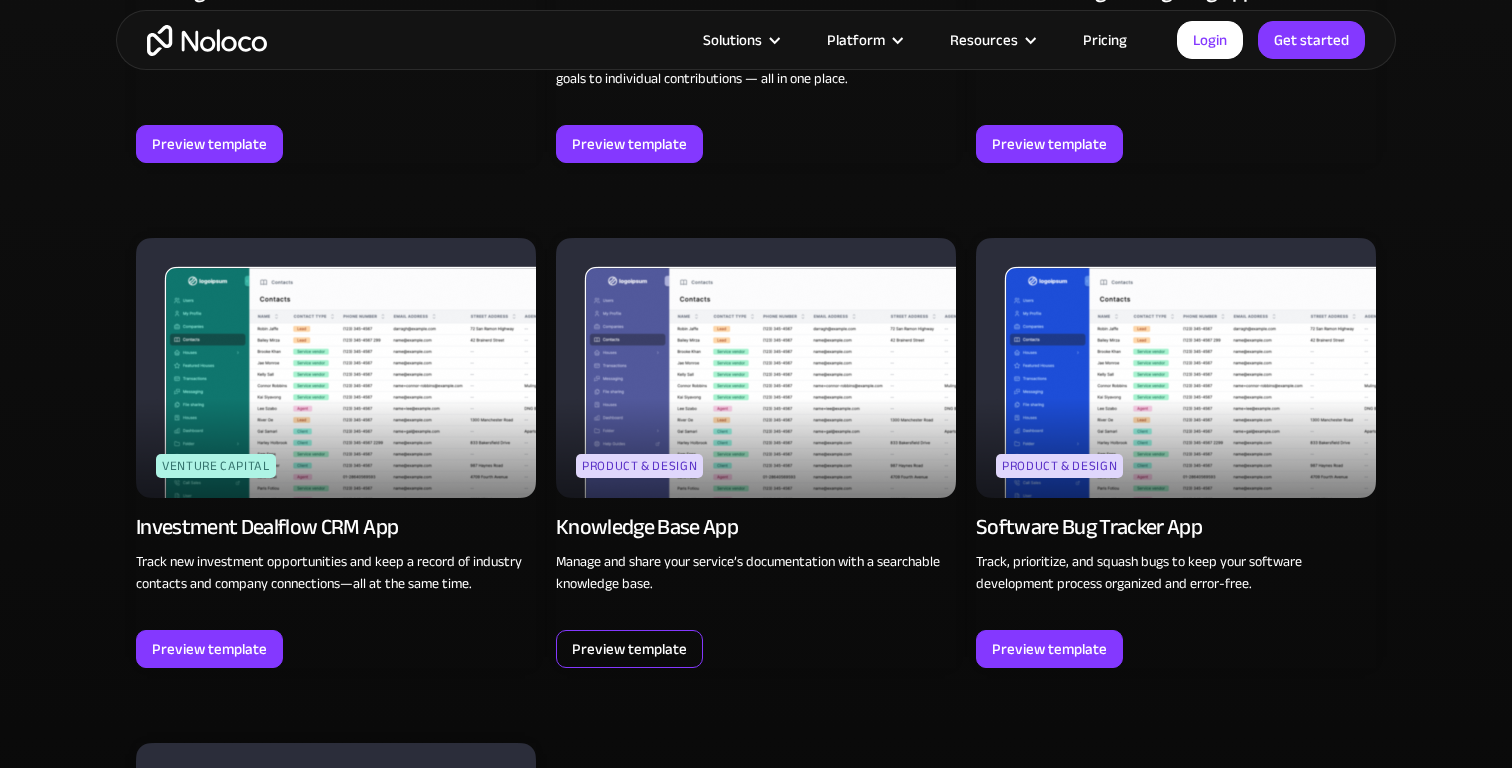 click on "Preview template" at bounding box center (629, 649) 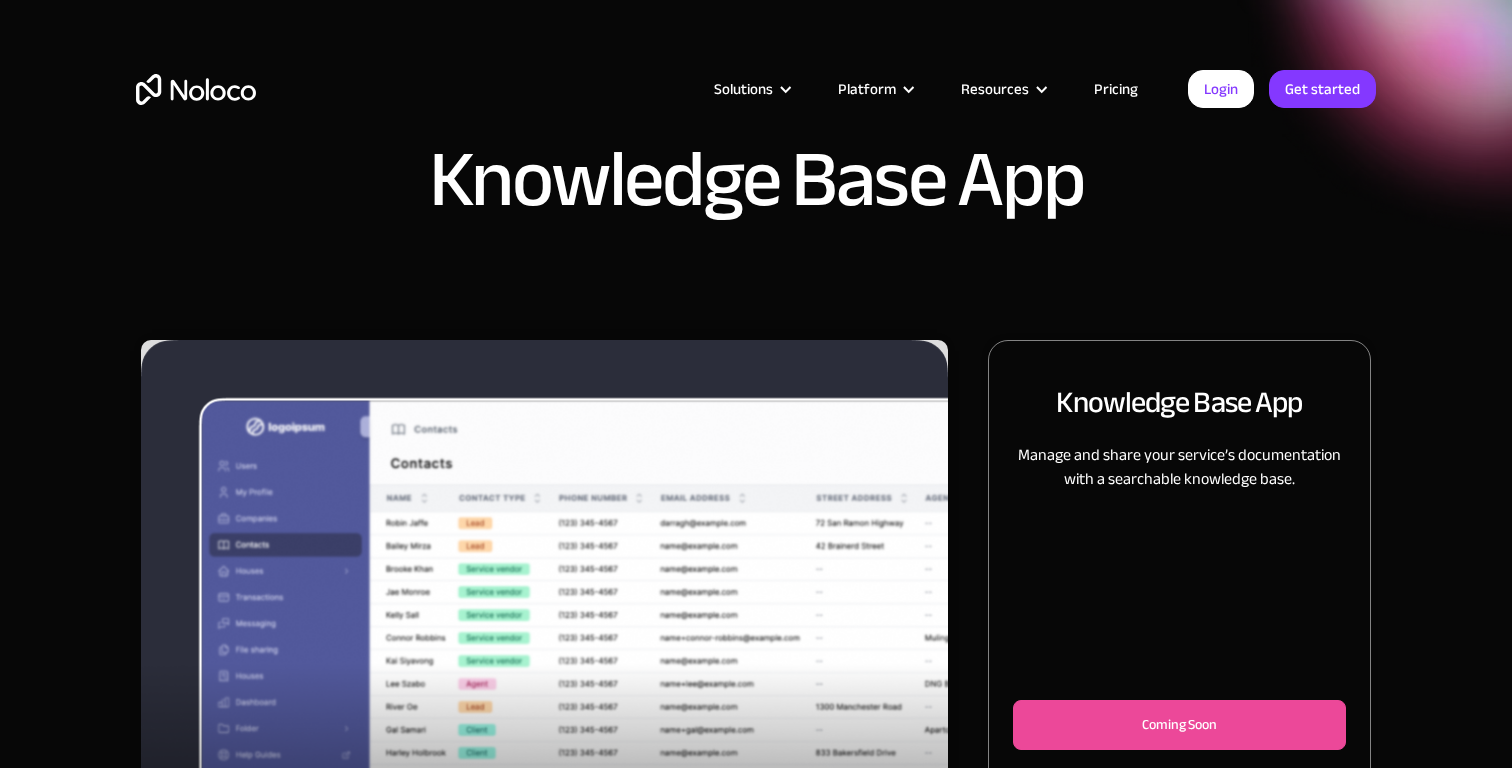 scroll, scrollTop: 0, scrollLeft: 0, axis: both 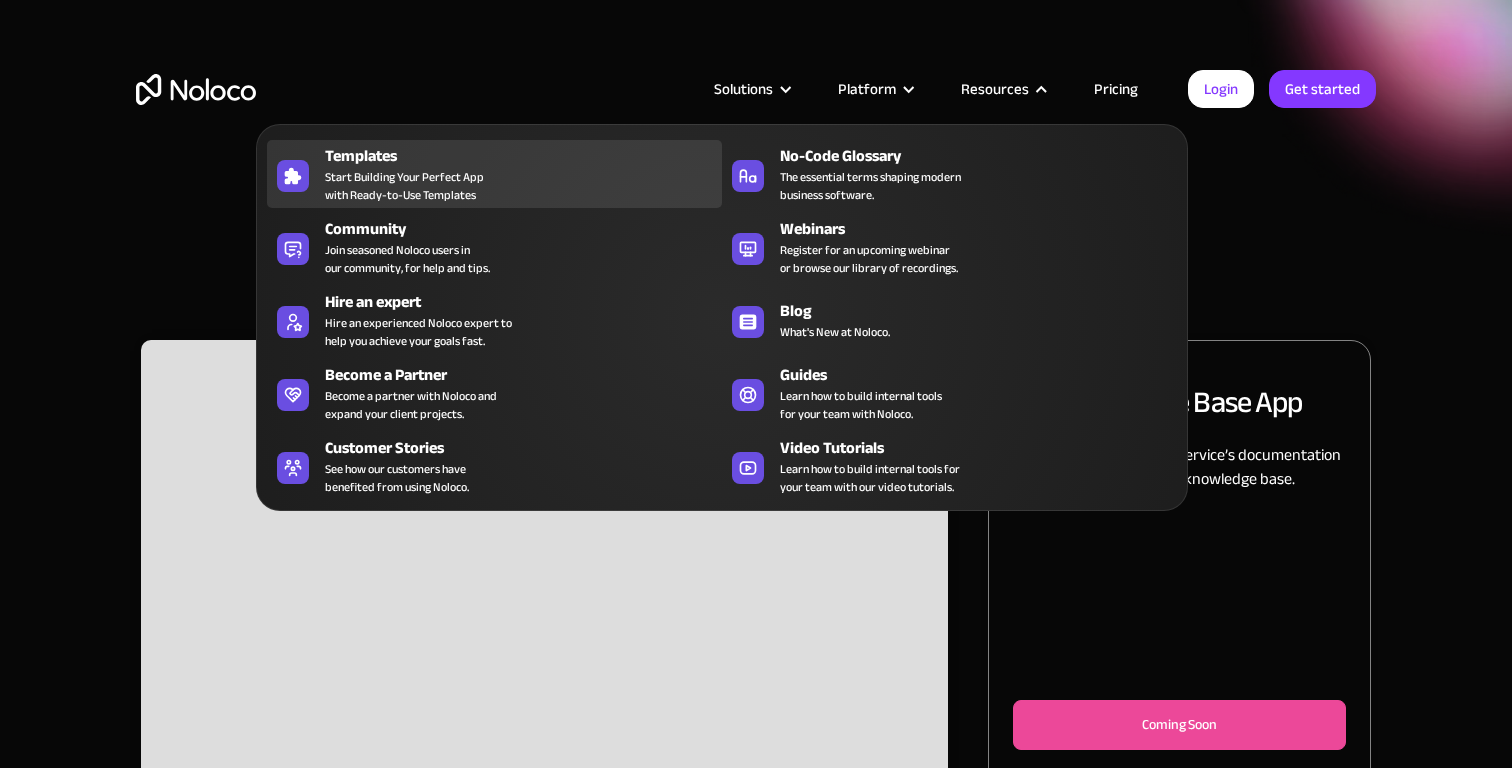 click on "Start Building Your Perfect App with Ready-to-Use Templates" at bounding box center (404, 186) 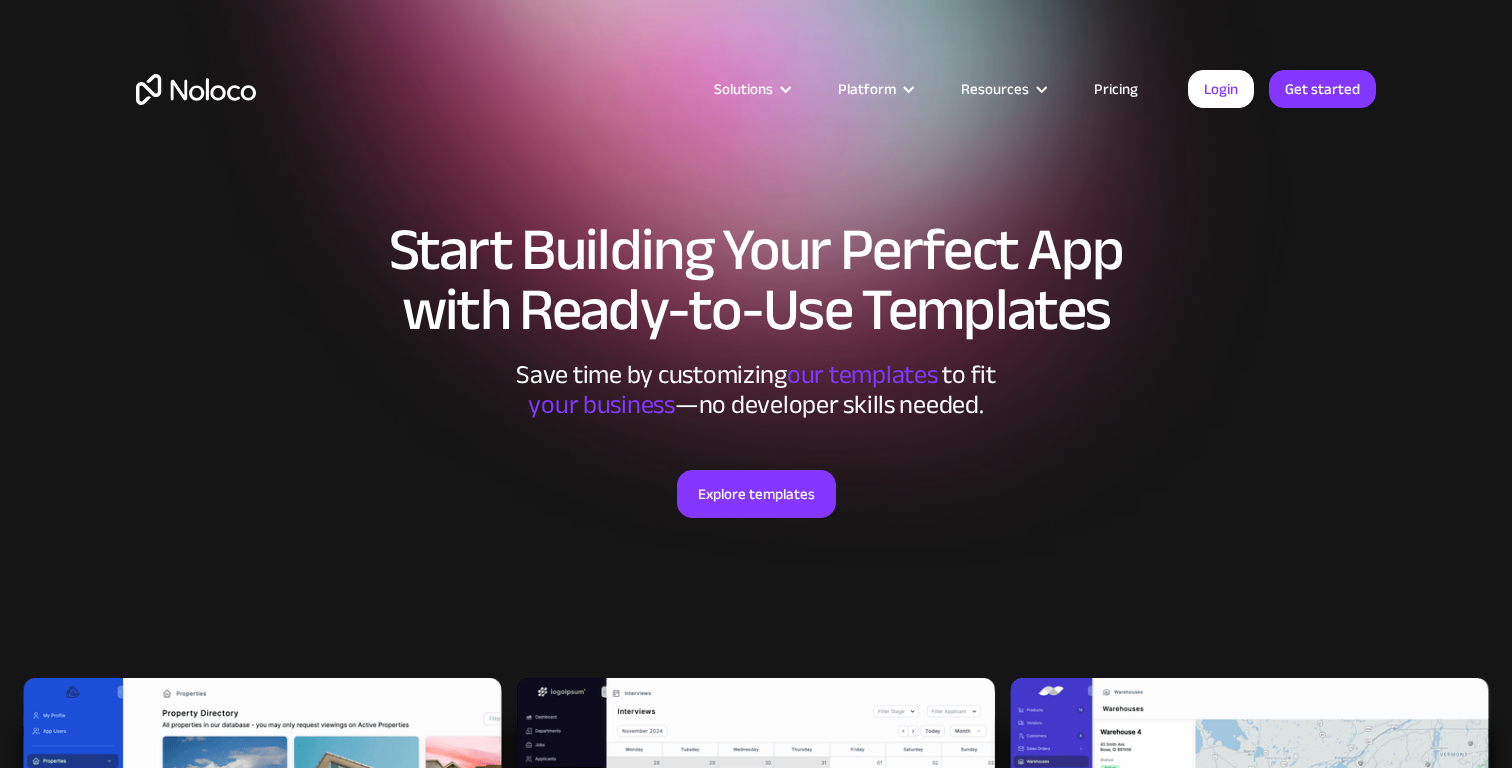 scroll, scrollTop: 0, scrollLeft: 0, axis: both 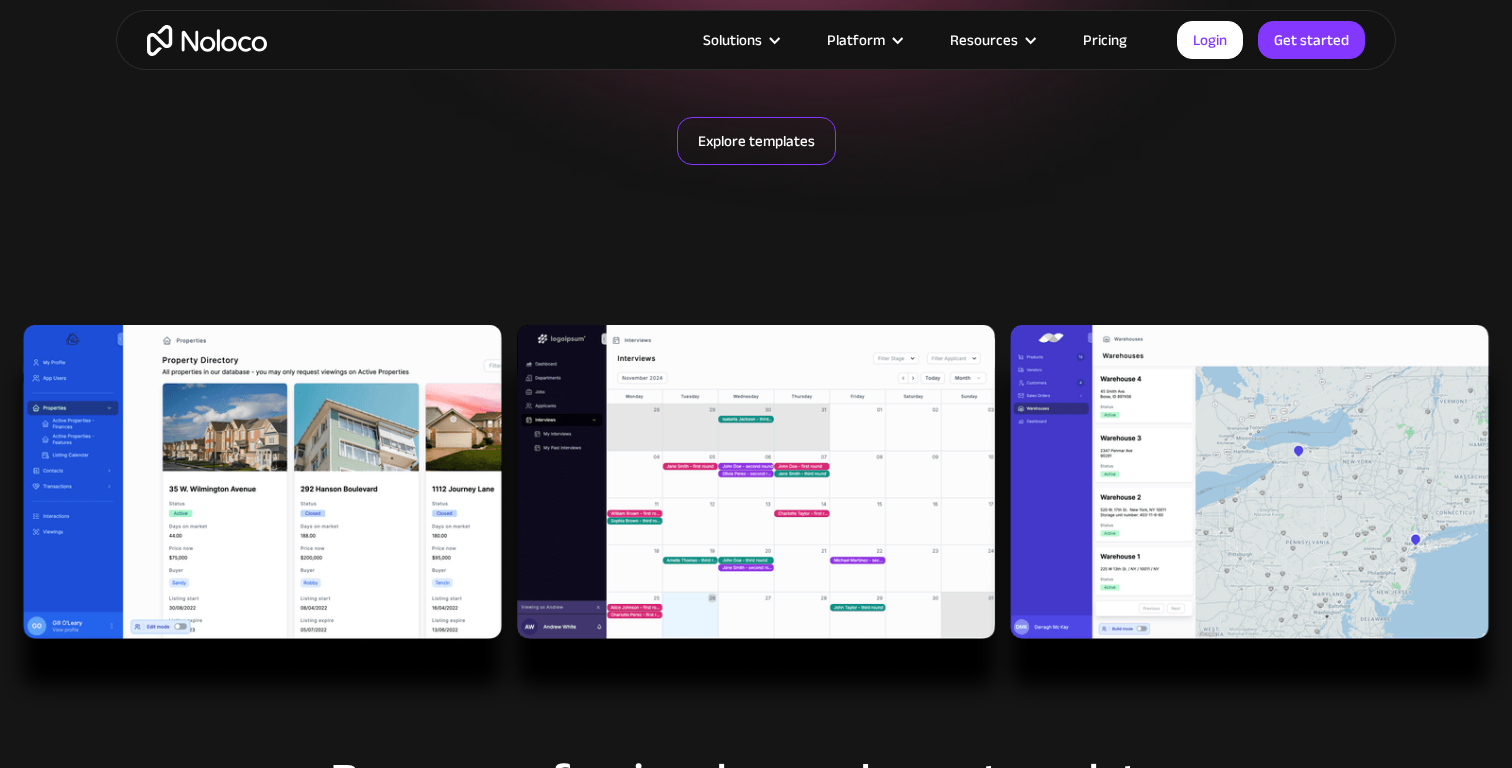 click on "Explore templates" at bounding box center (756, 141) 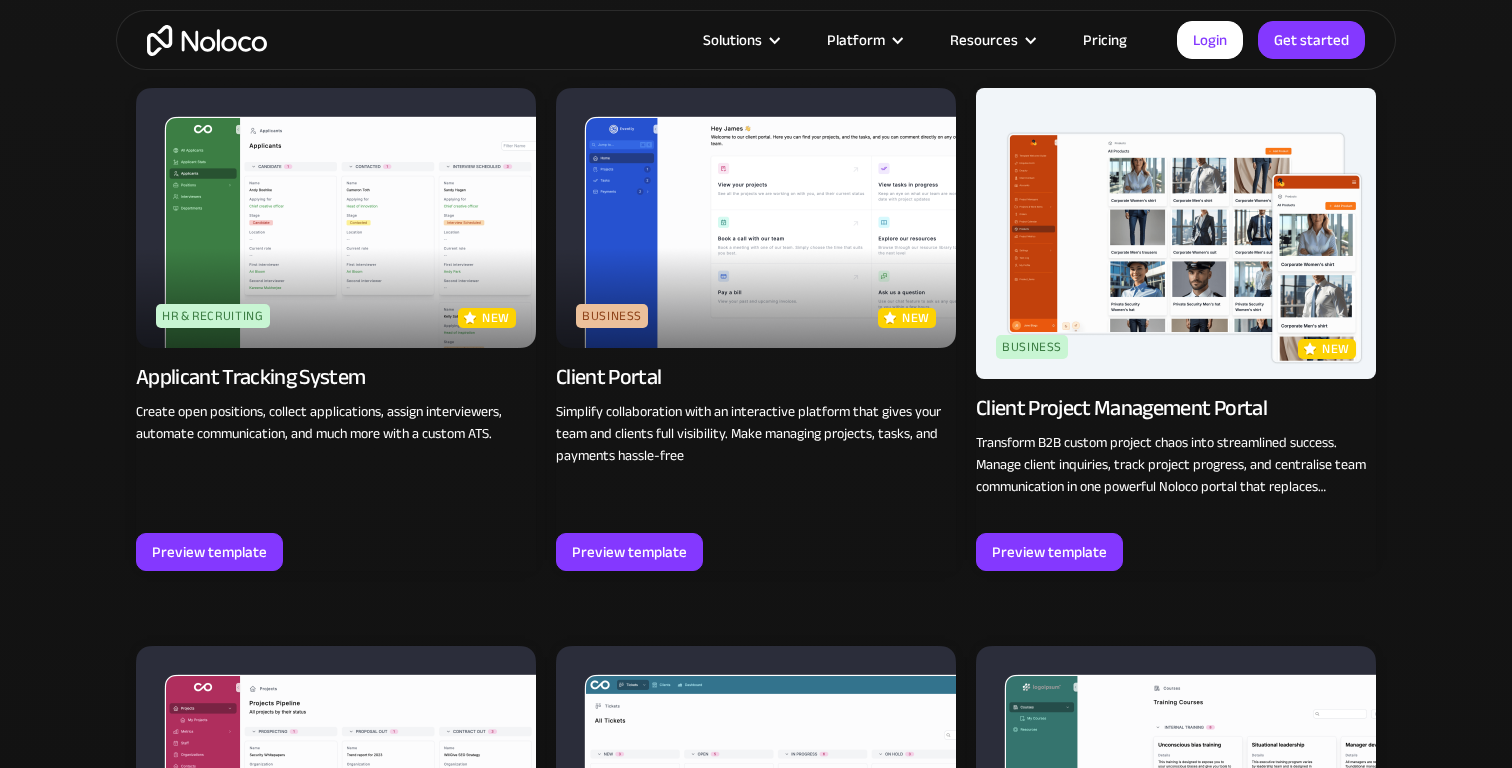 scroll, scrollTop: 1389, scrollLeft: 0, axis: vertical 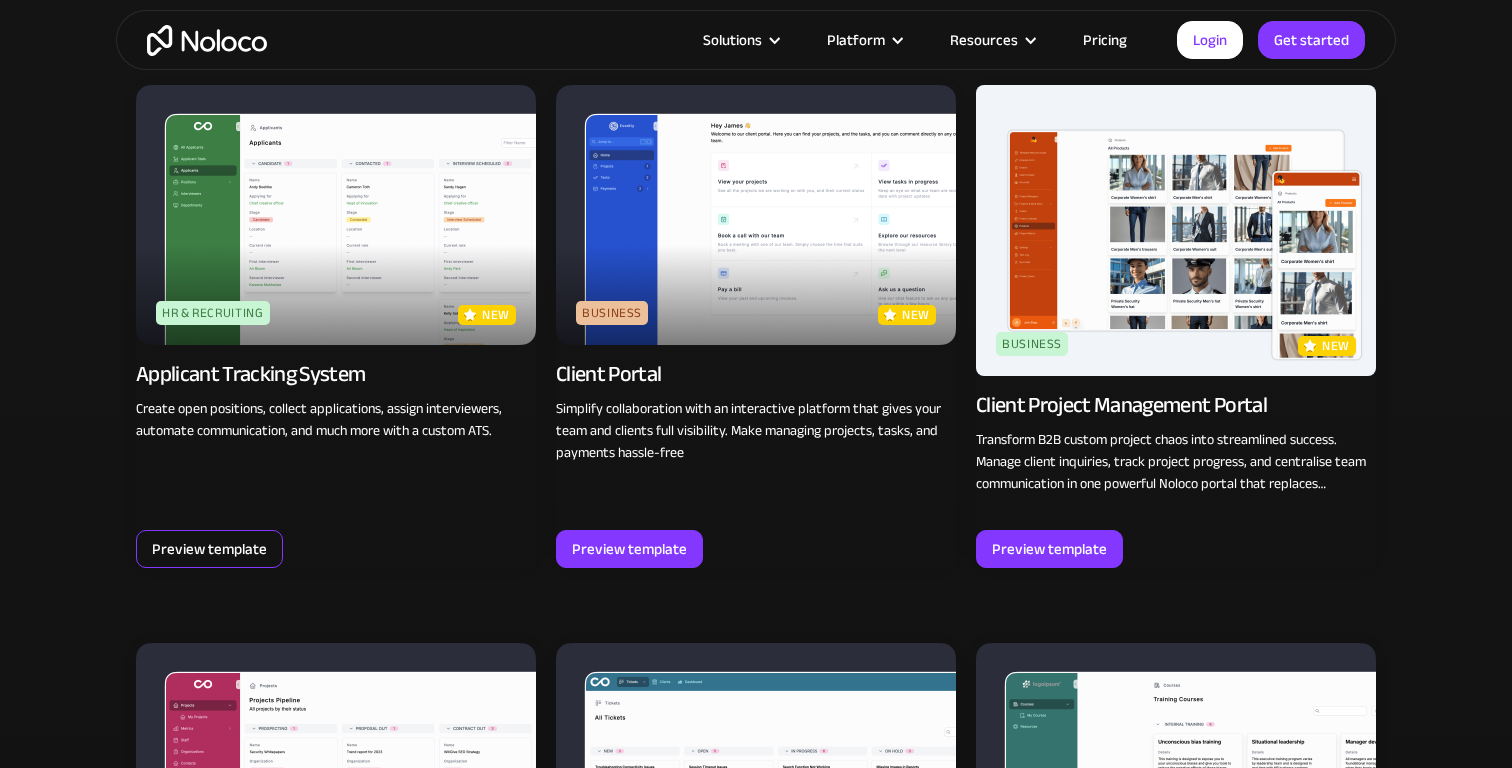 click on "Preview template" at bounding box center [209, 549] 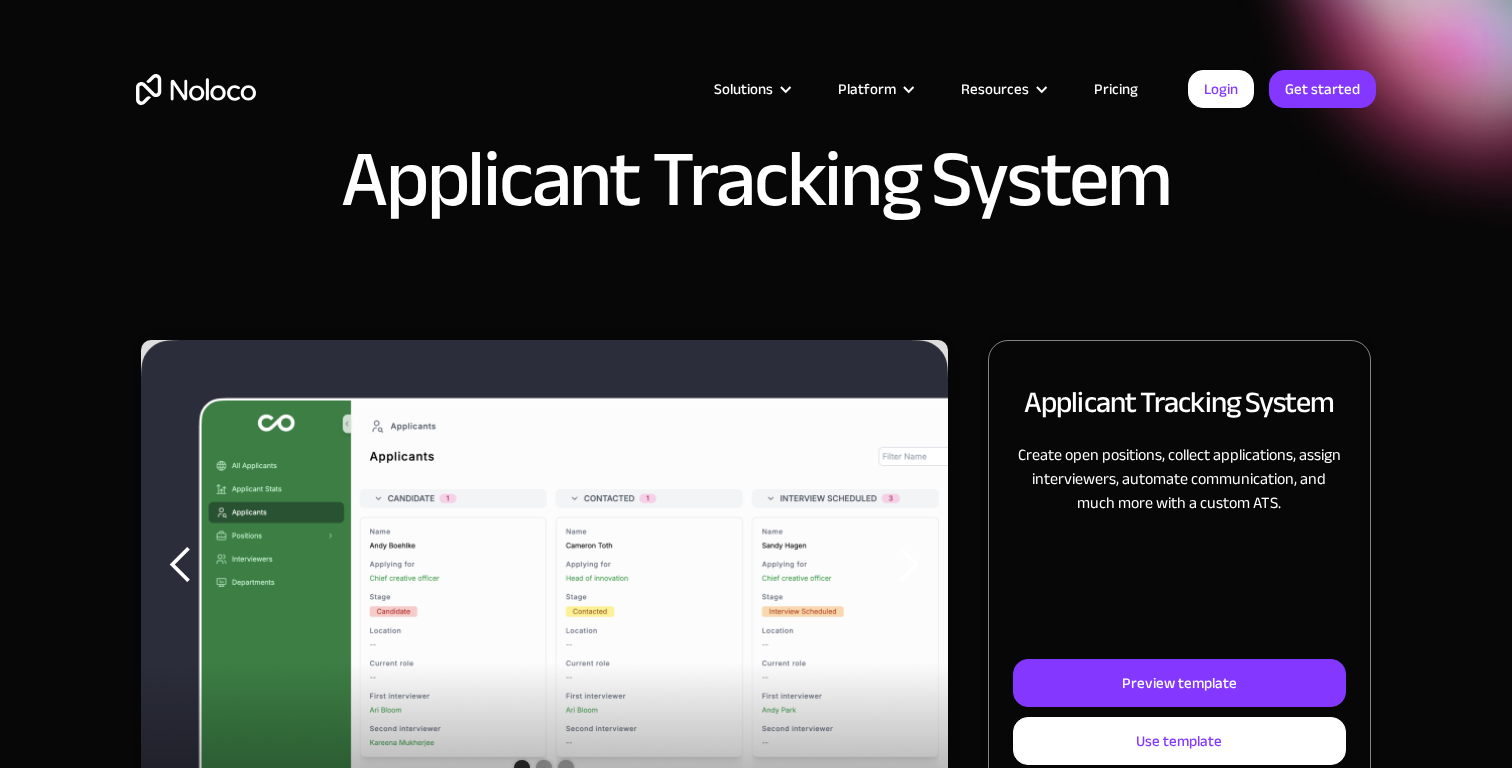 scroll, scrollTop: 0, scrollLeft: 0, axis: both 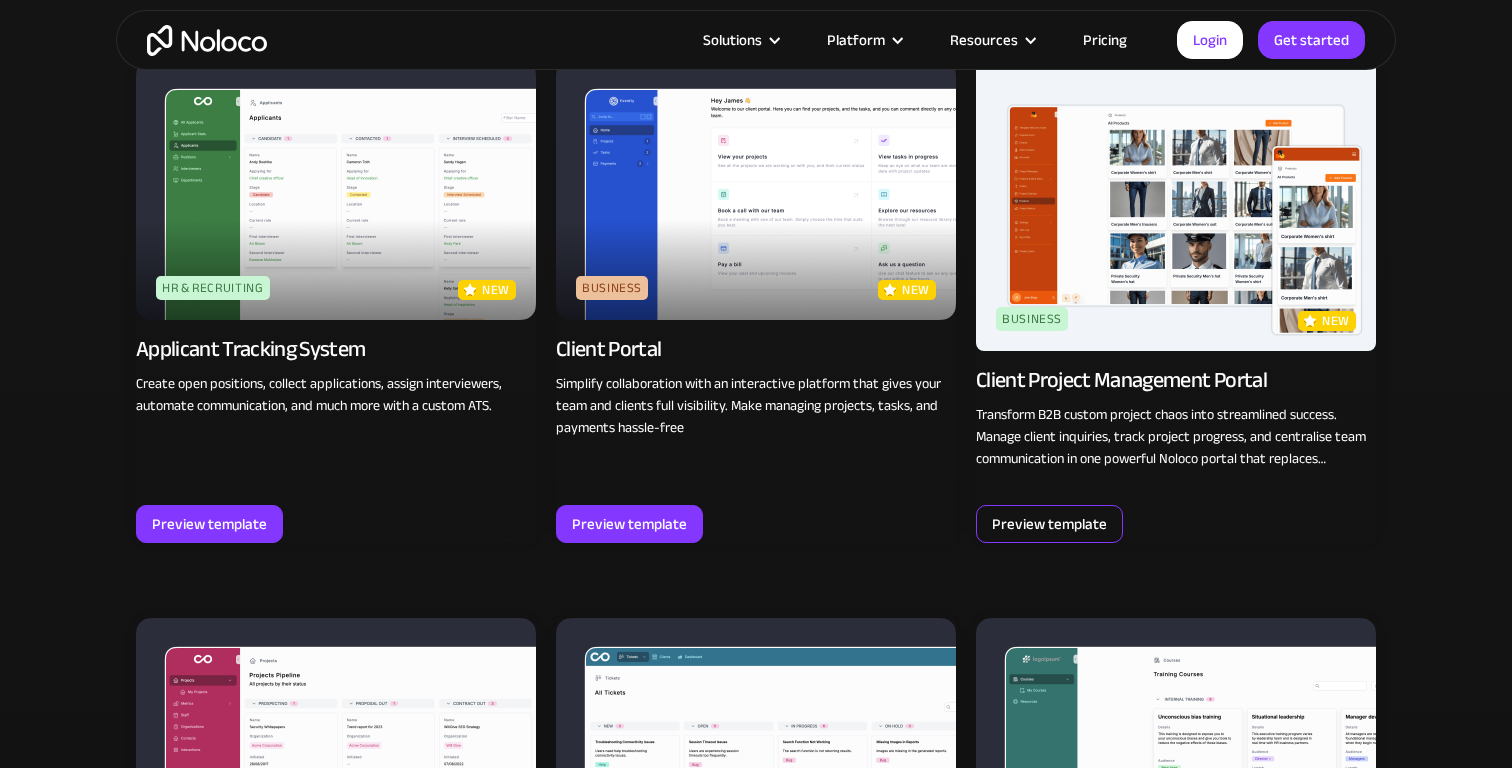 click on "Preview template" at bounding box center (1049, 524) 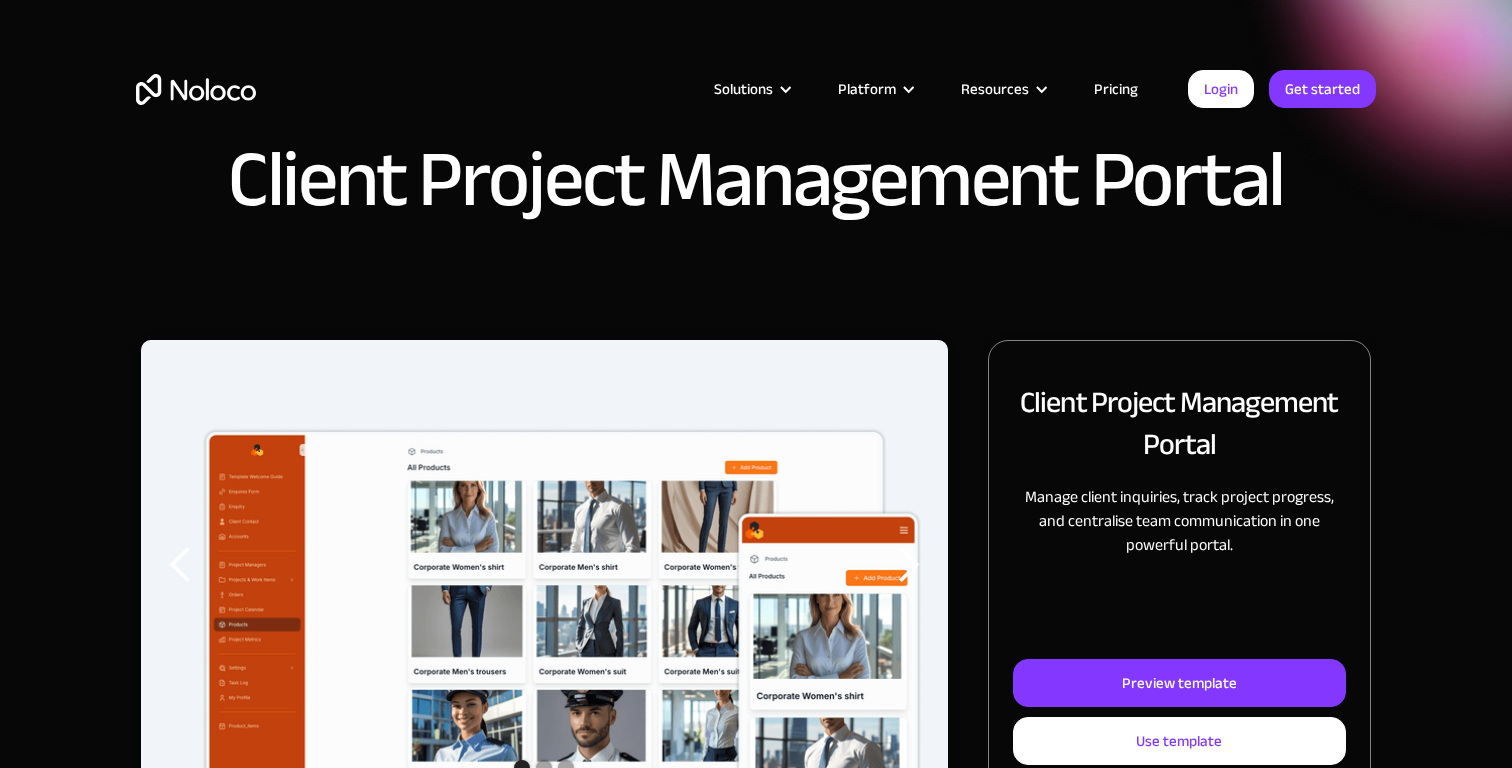 scroll, scrollTop: 0, scrollLeft: 0, axis: both 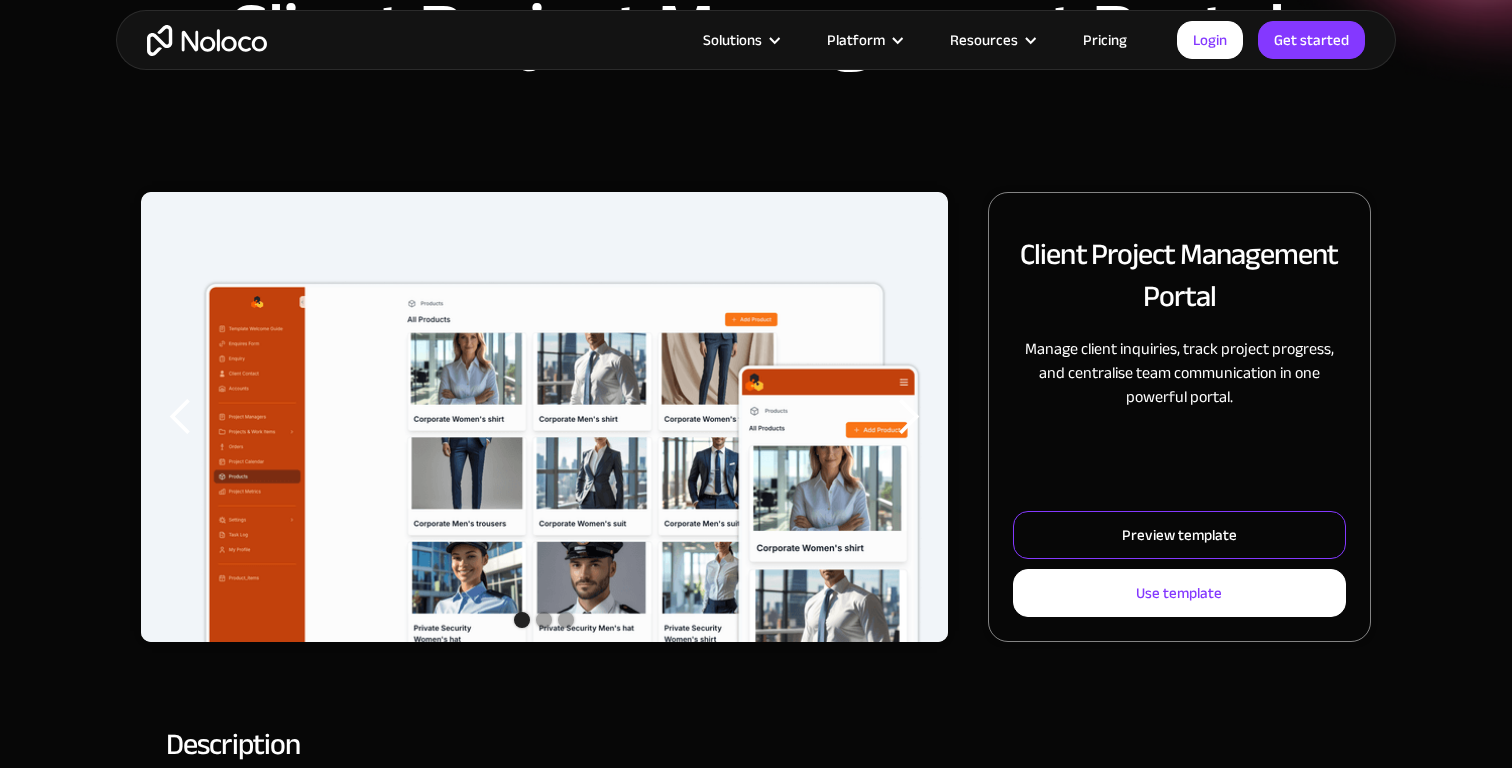 click on "Preview template" at bounding box center (1179, 535) 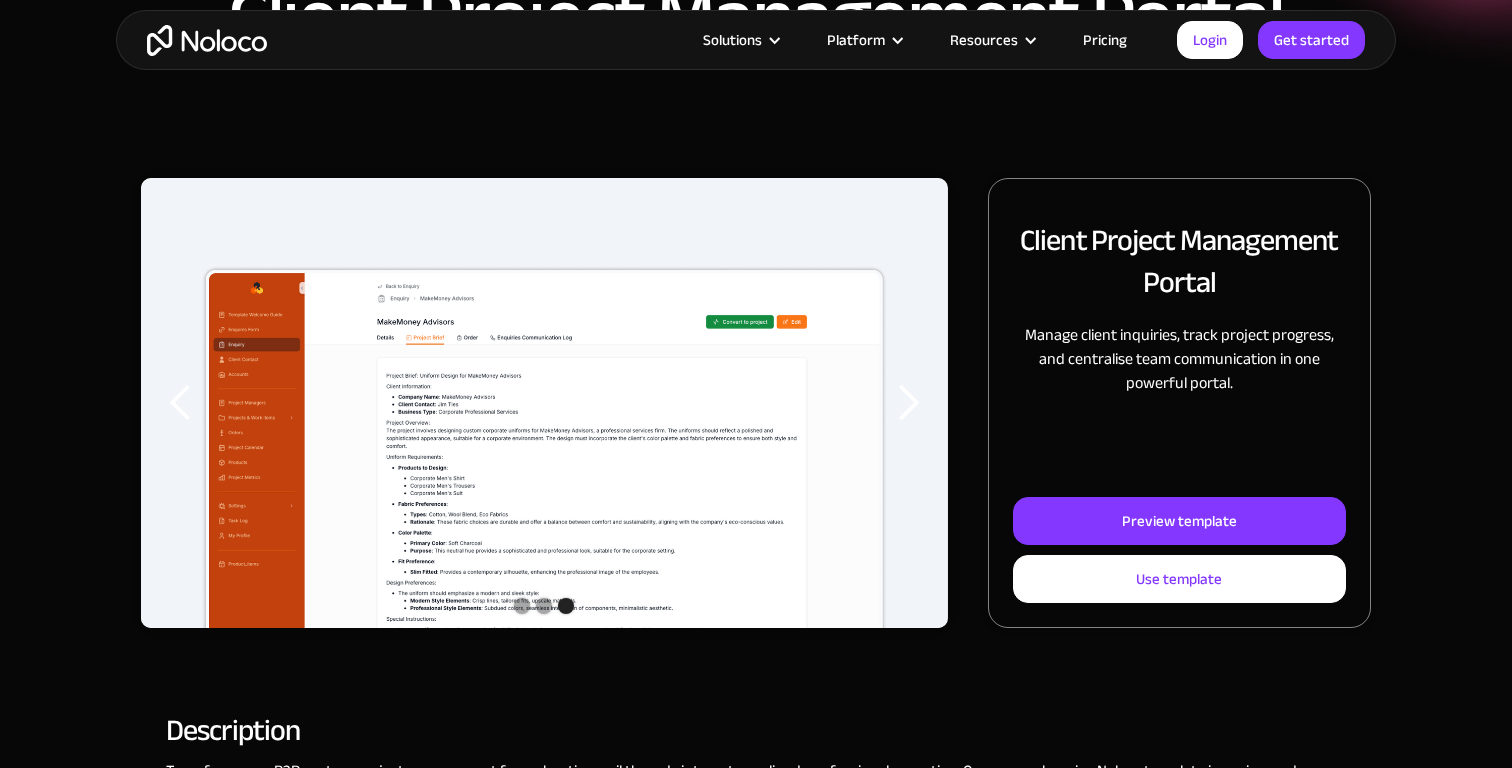scroll, scrollTop: 211, scrollLeft: 0, axis: vertical 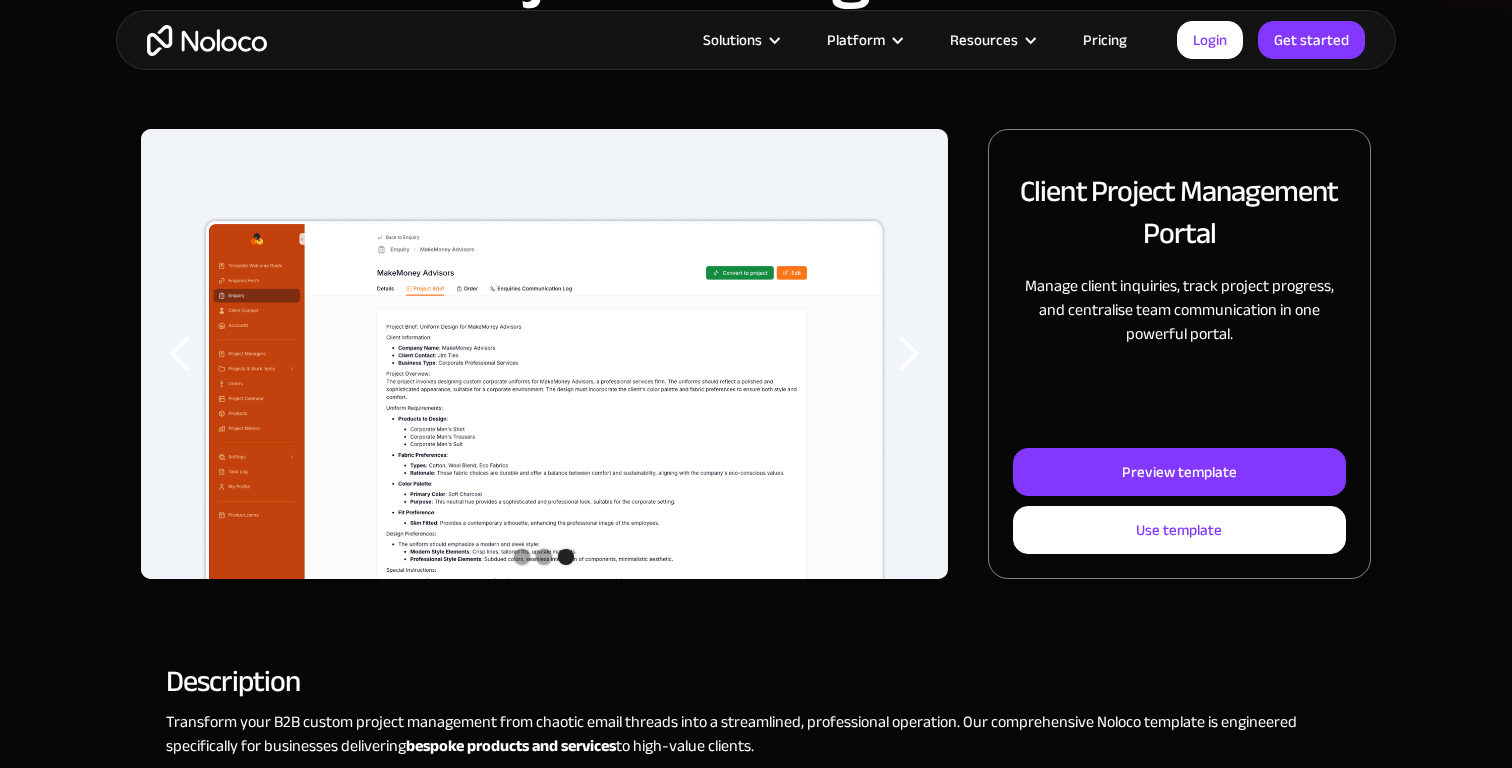 click at bounding box center [544, 559] 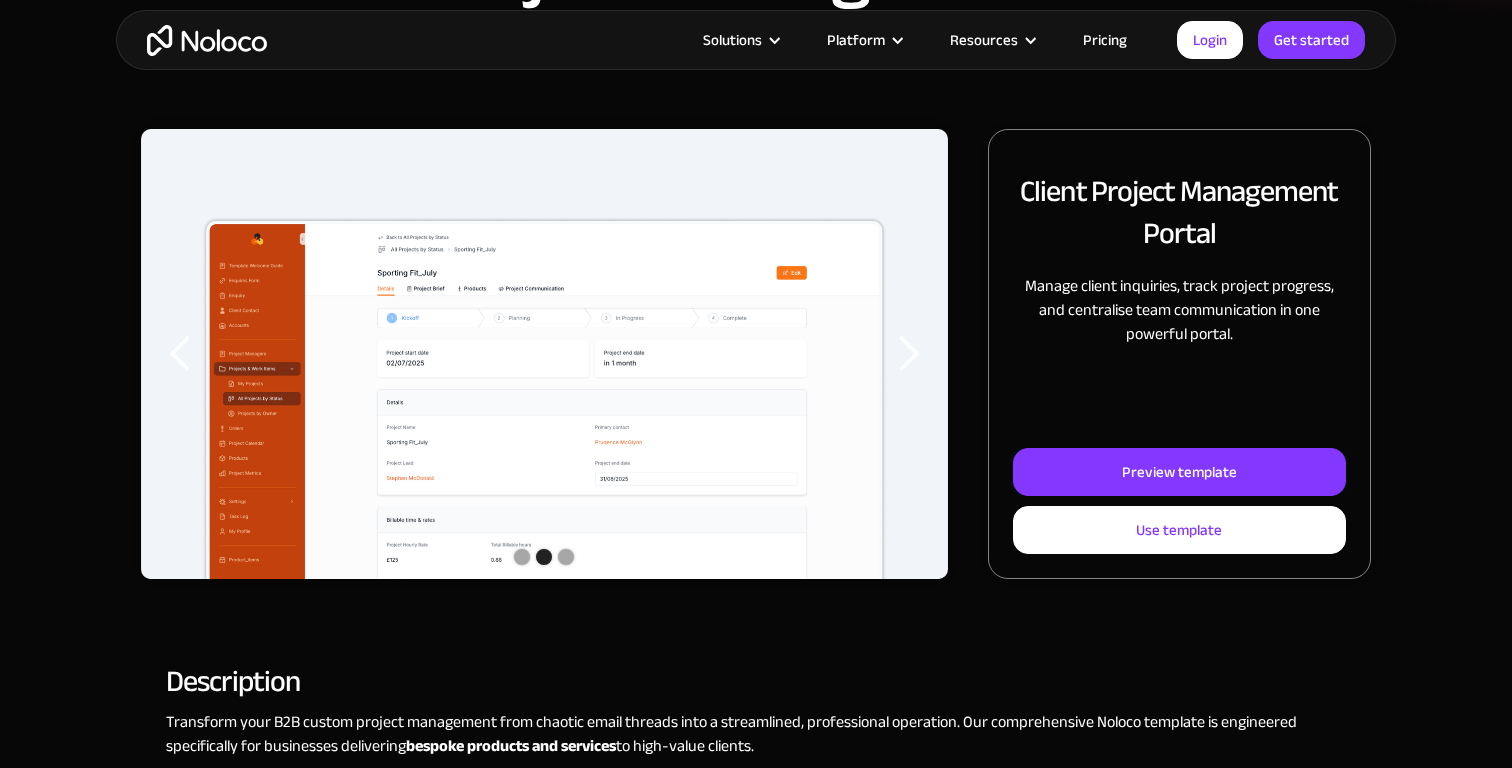 click at bounding box center [522, 557] 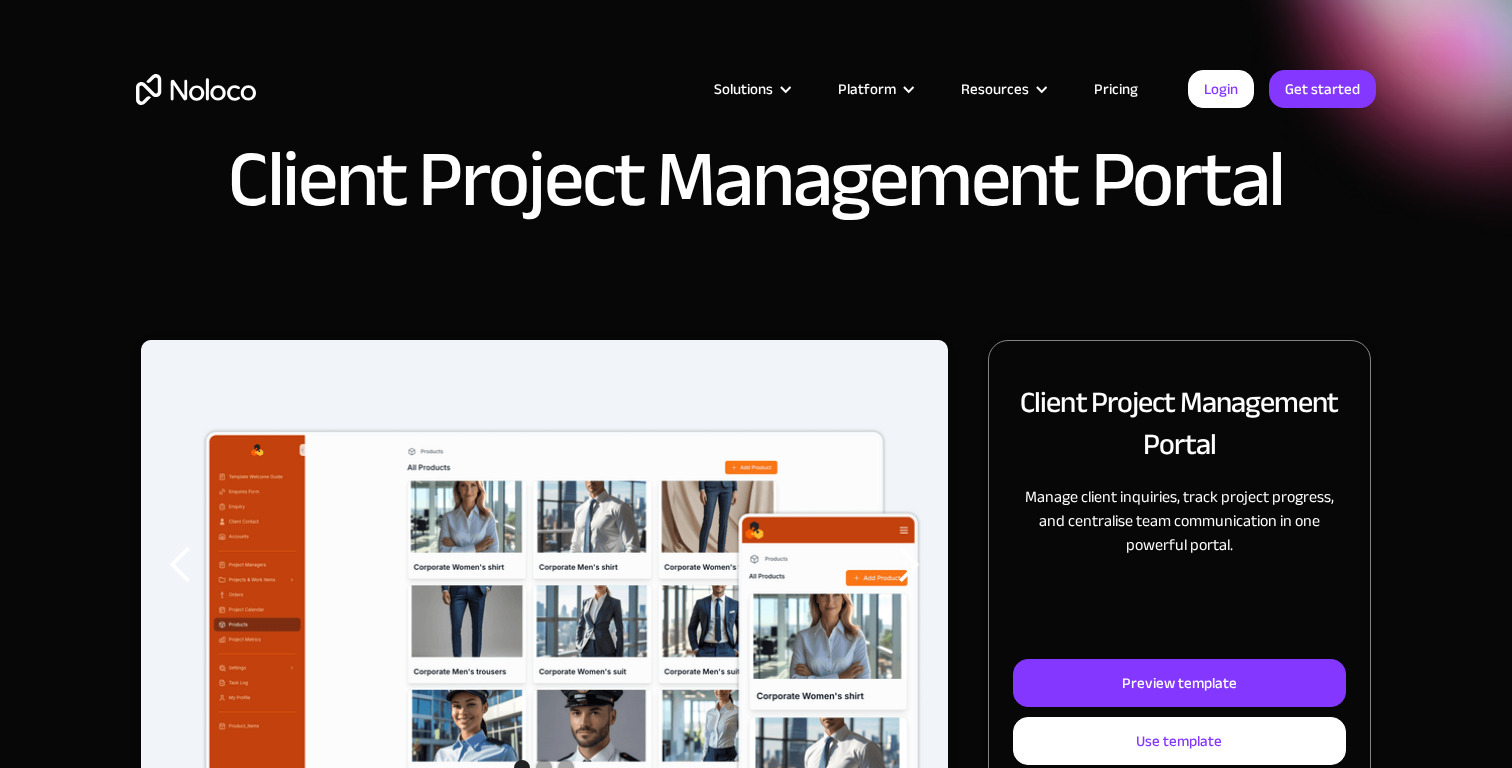 scroll, scrollTop: 14, scrollLeft: 0, axis: vertical 